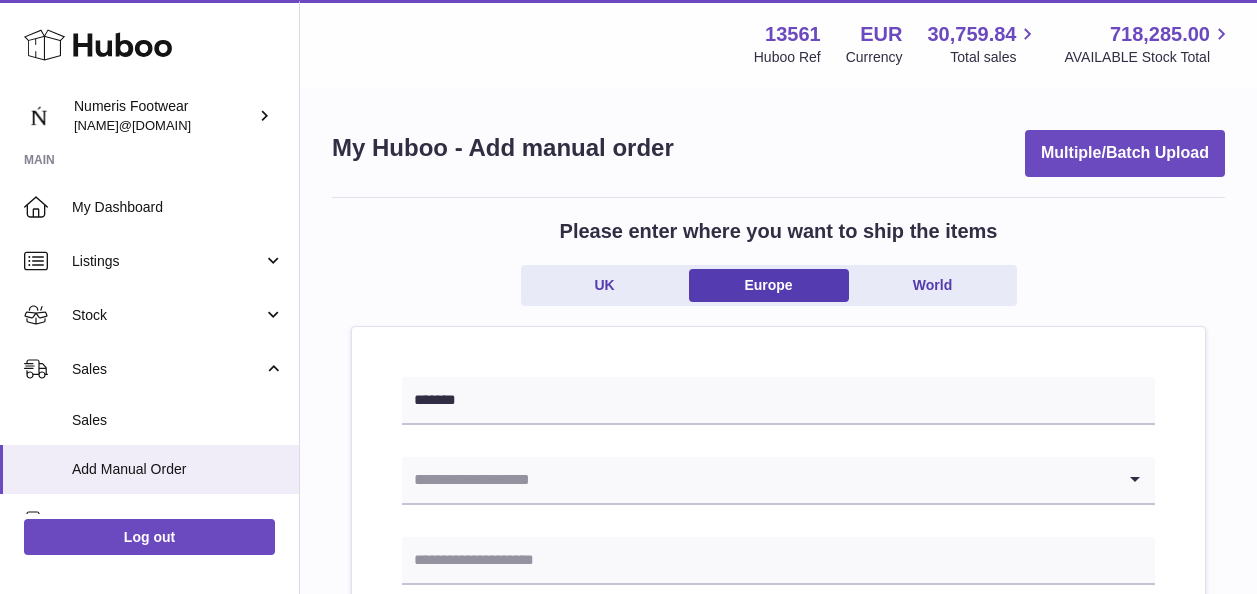 scroll, scrollTop: 0, scrollLeft: 0, axis: both 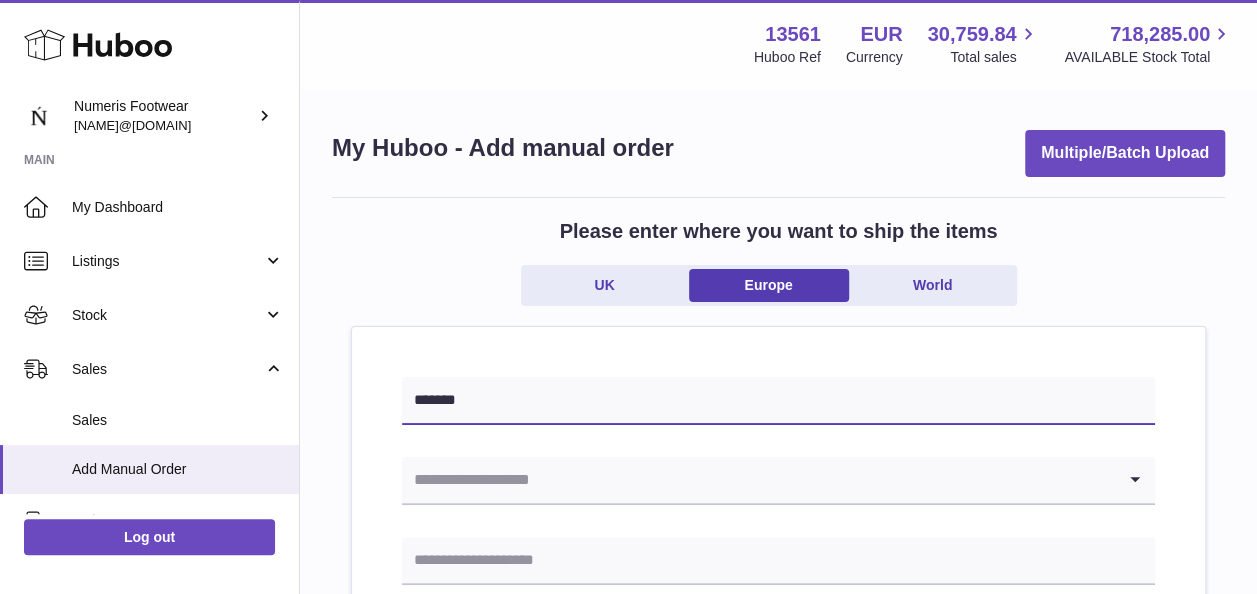 drag, startPoint x: 558, startPoint y: 391, endPoint x: 328, endPoint y: 385, distance: 230.07825 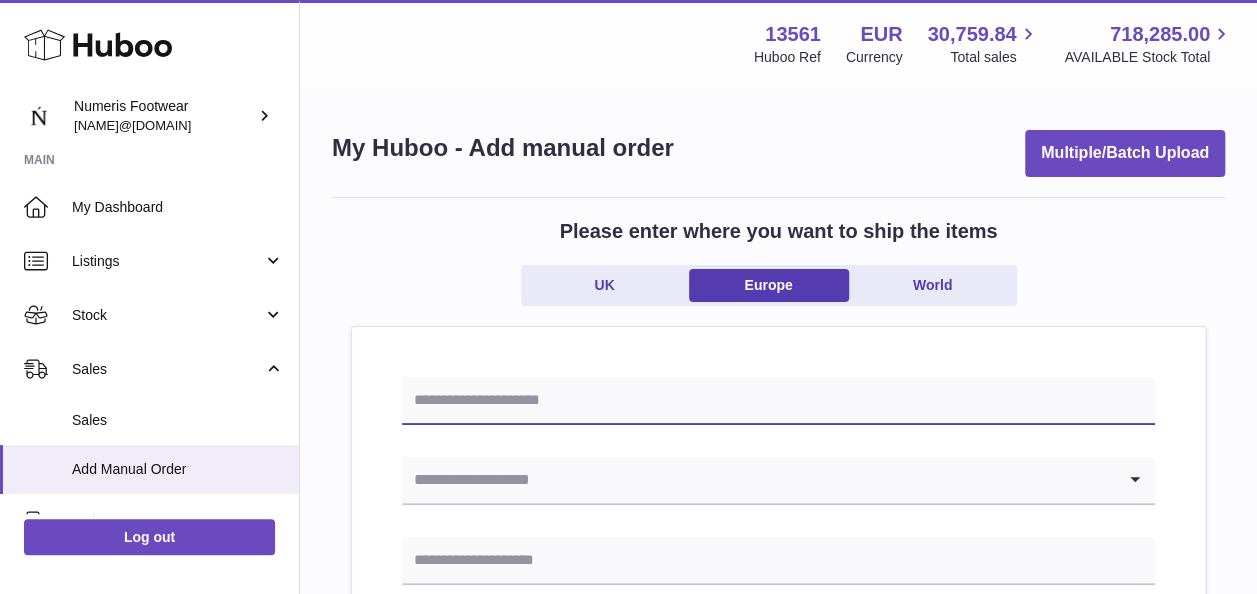 type 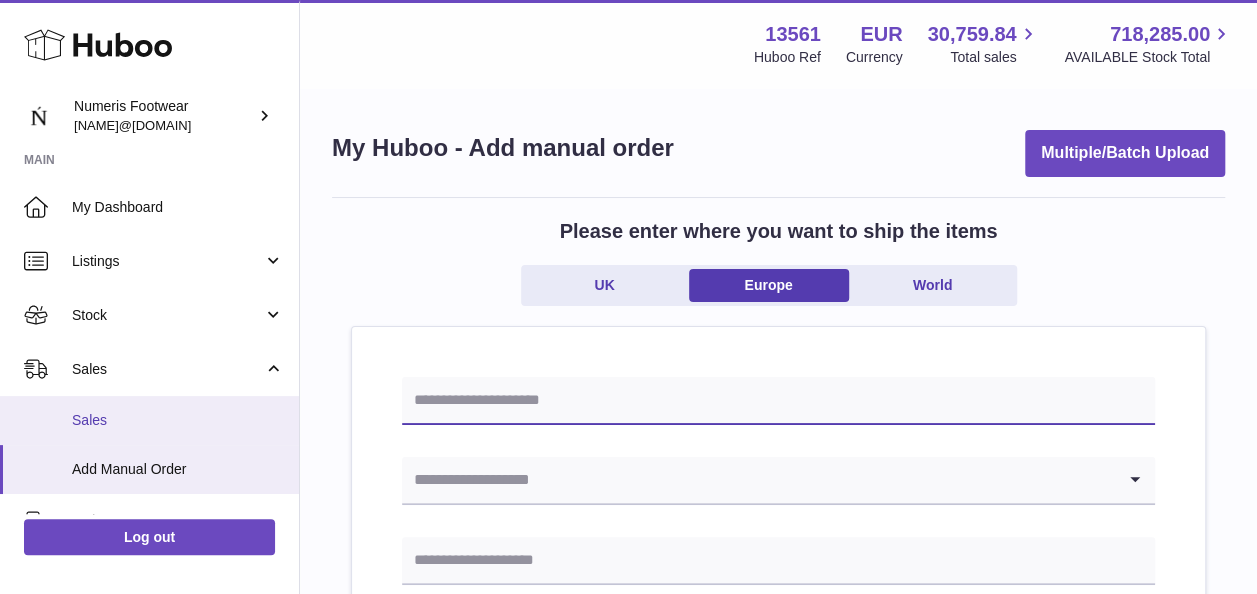 scroll, scrollTop: 296, scrollLeft: 0, axis: vertical 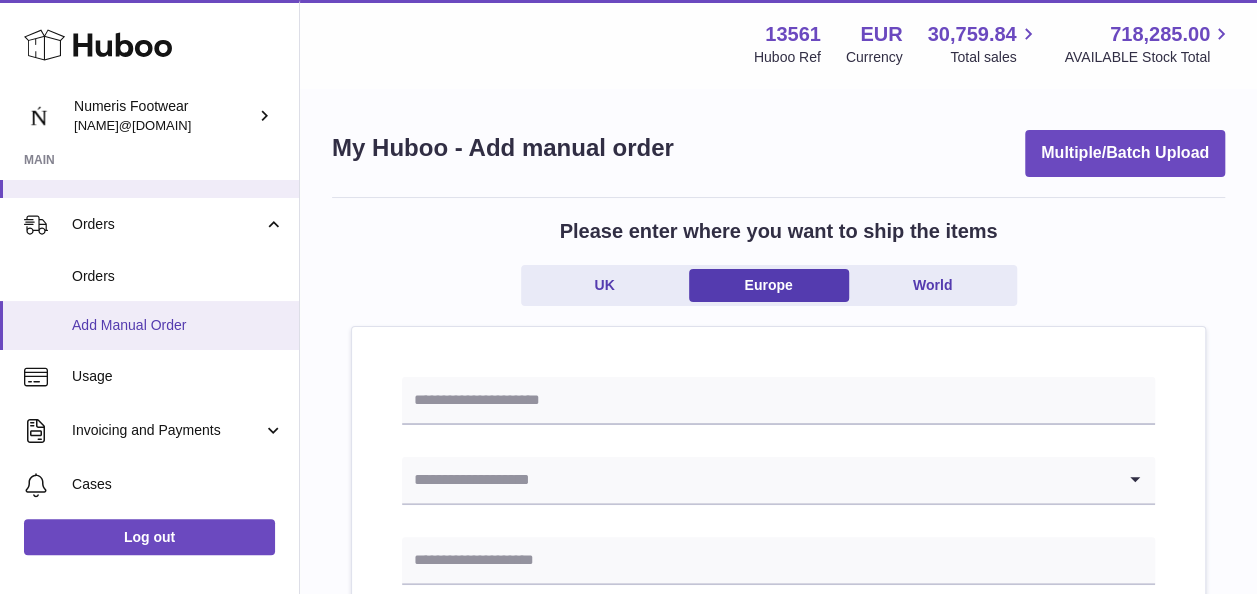 click on "Add Manual Order" at bounding box center (178, 325) 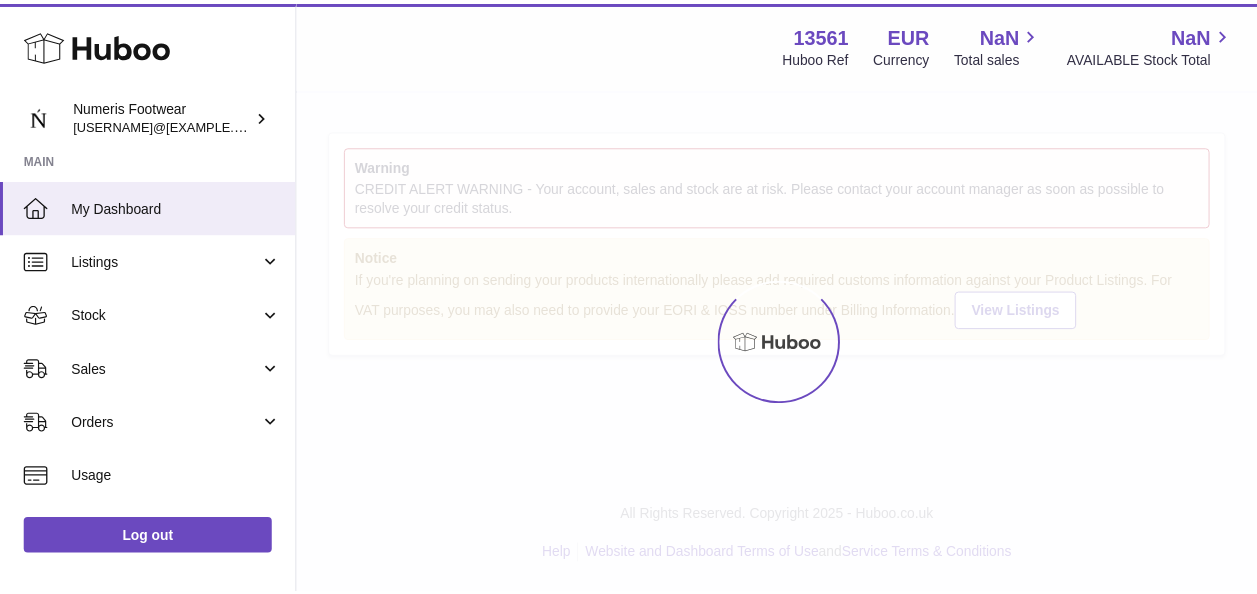 scroll, scrollTop: 0, scrollLeft: 0, axis: both 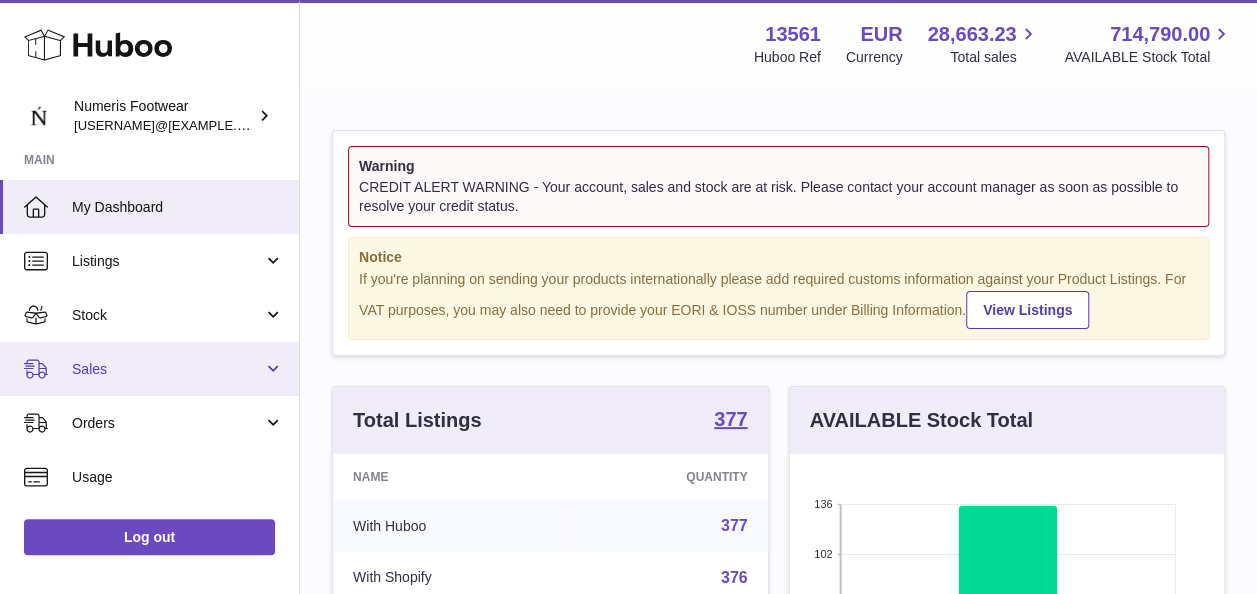 click on "Sales" at bounding box center (167, 369) 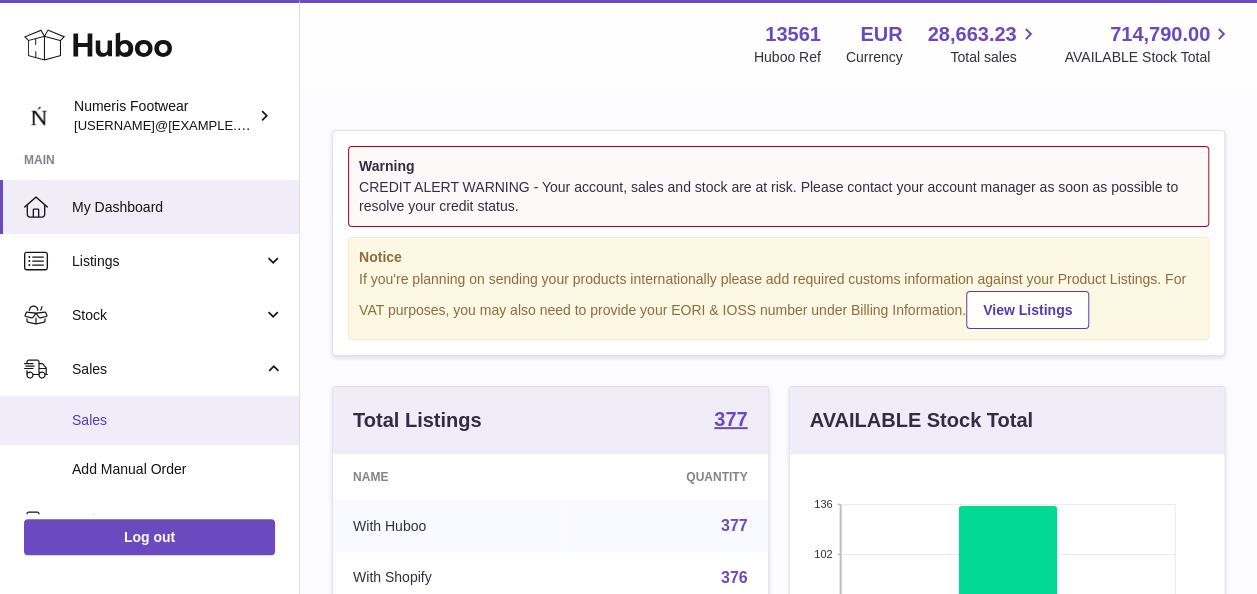 click on "Sales" at bounding box center (178, 420) 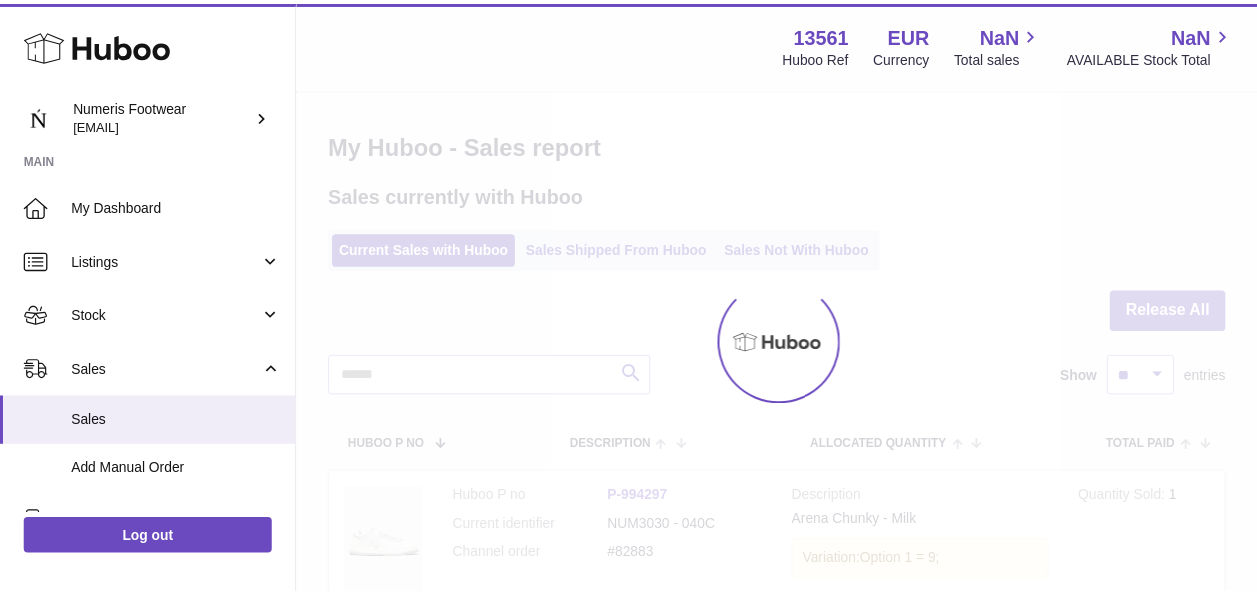scroll, scrollTop: 0, scrollLeft: 0, axis: both 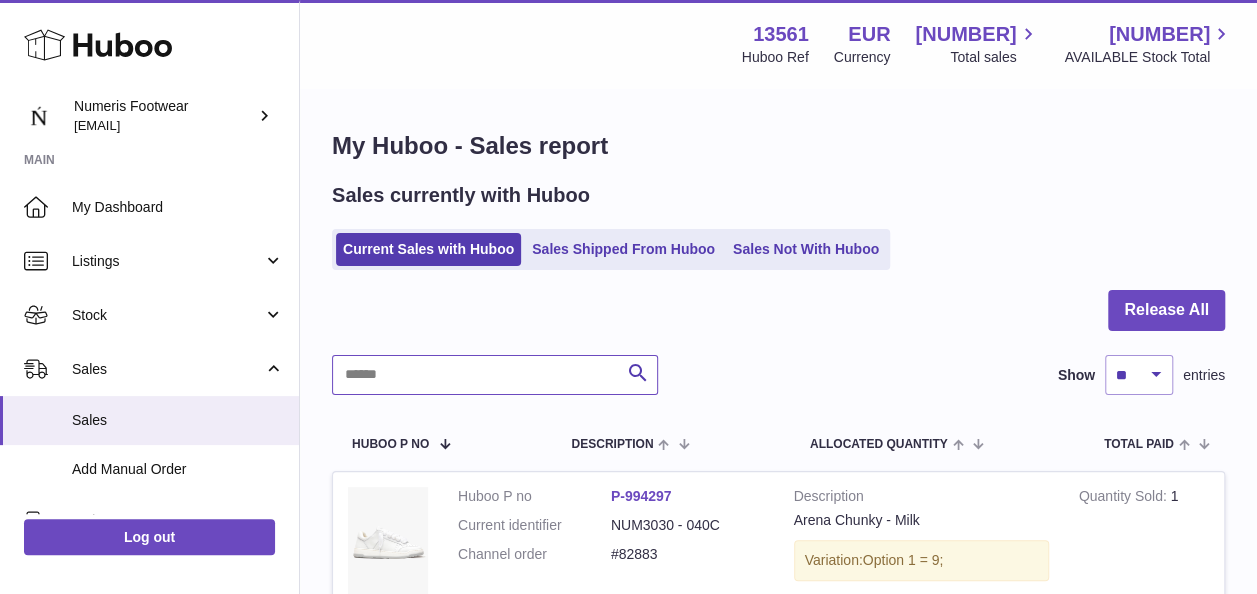 click at bounding box center [495, 375] 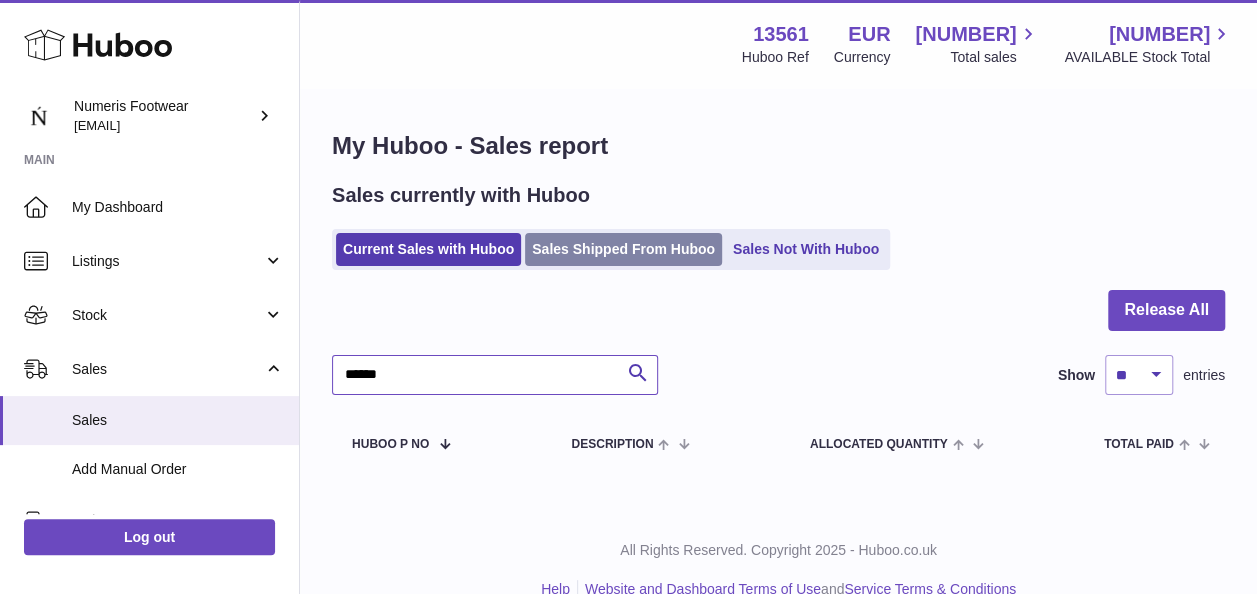 type on "******" 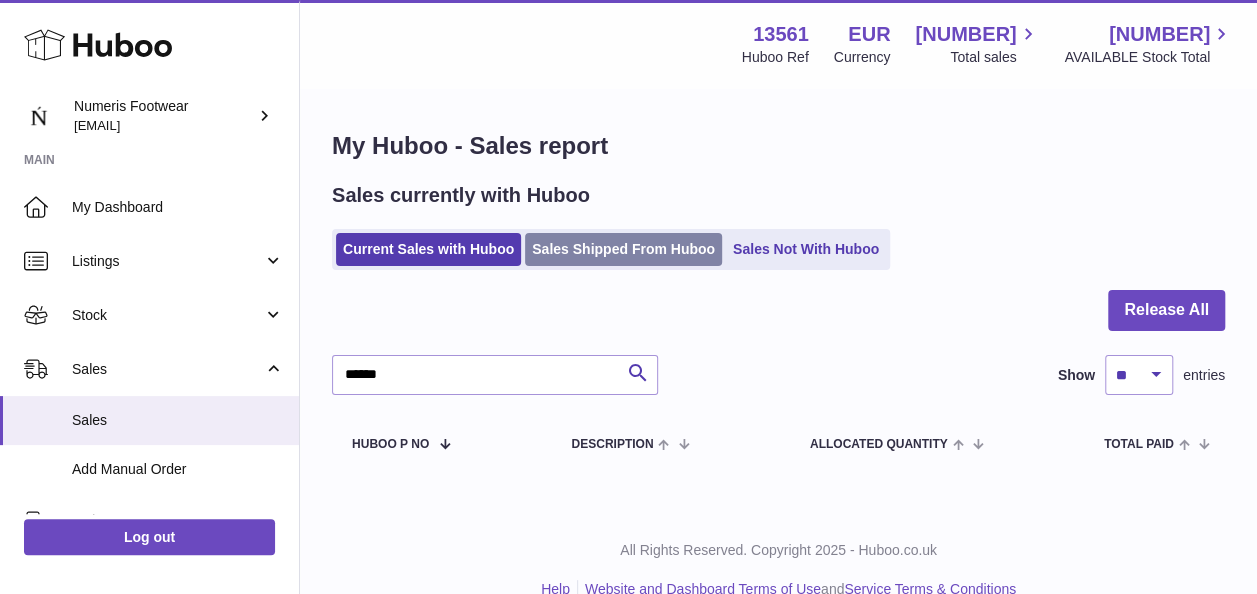click on "Sales Shipped From Huboo" at bounding box center [623, 249] 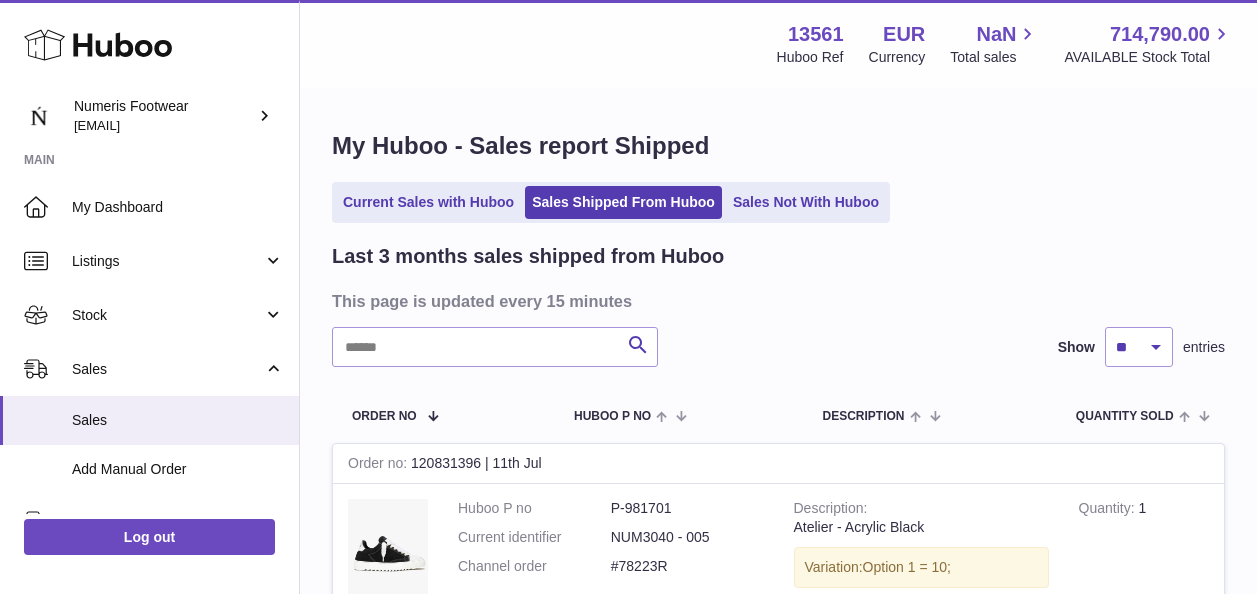 scroll, scrollTop: 0, scrollLeft: 0, axis: both 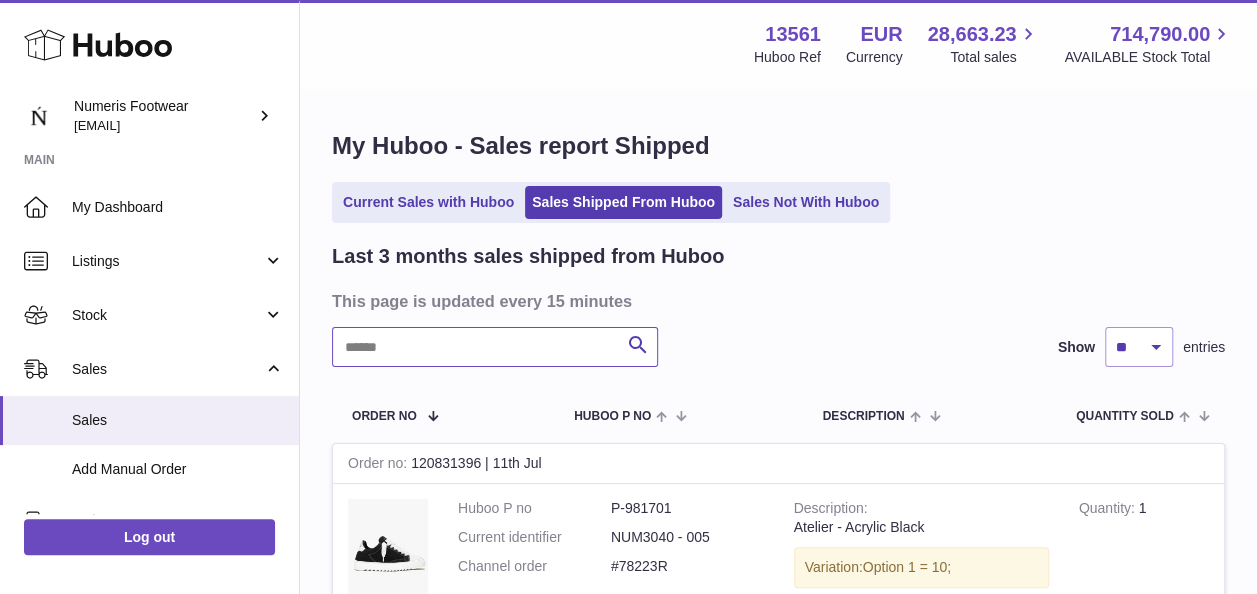 click at bounding box center [495, 347] 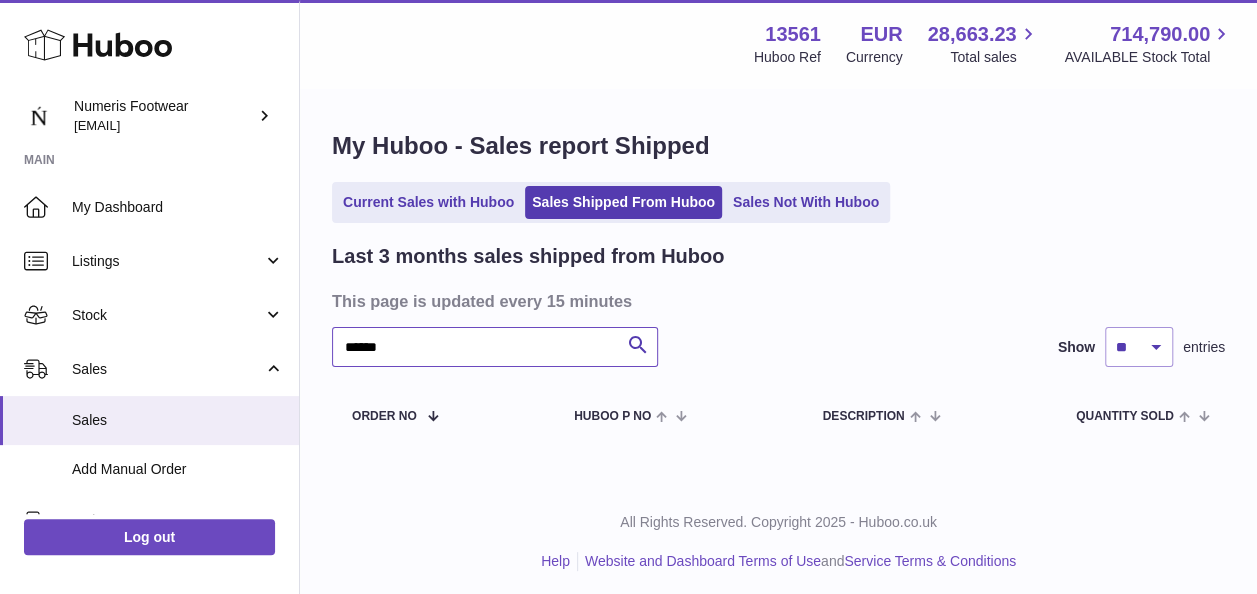 type on "******" 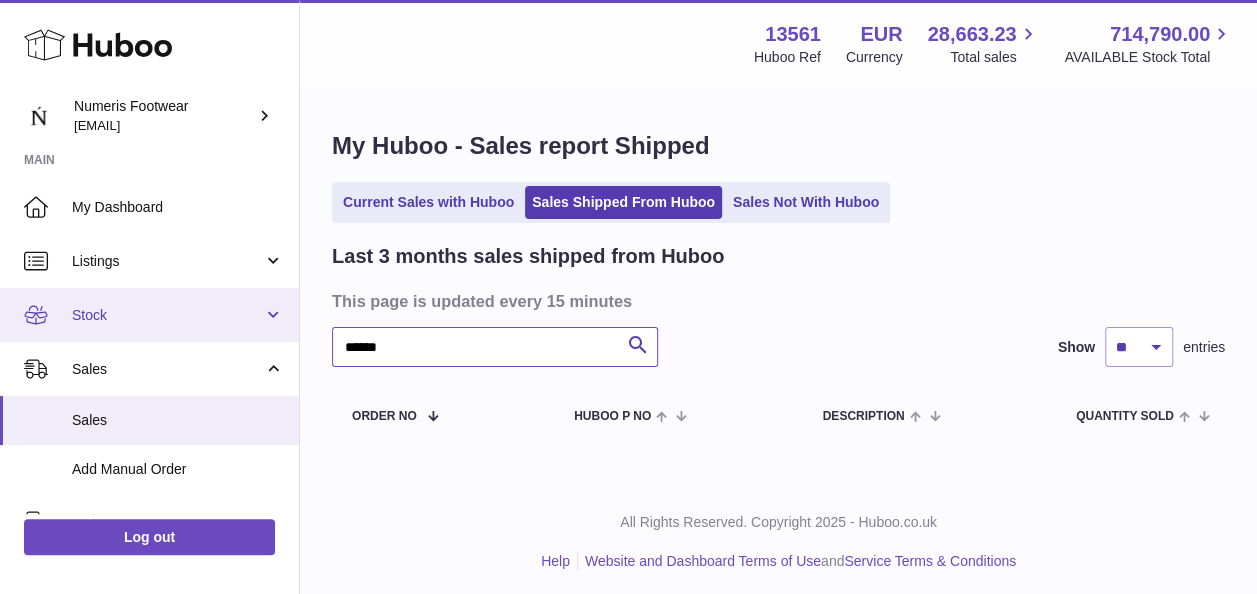drag, startPoint x: 461, startPoint y: 355, endPoint x: 243, endPoint y: 338, distance: 218.66183 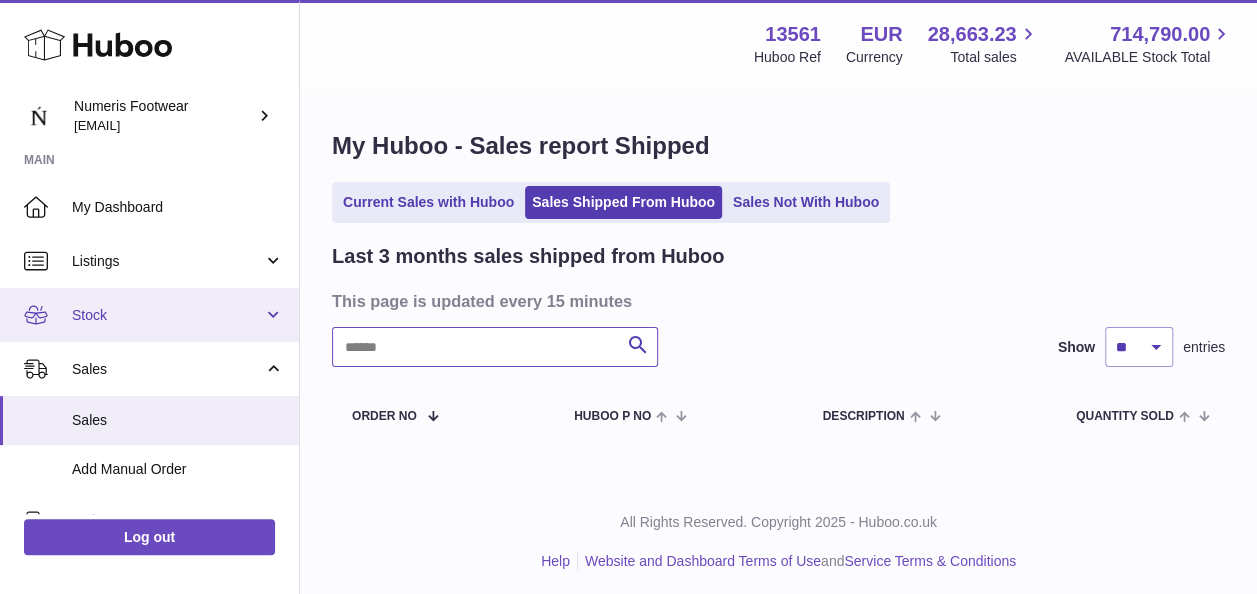 paste on "******" 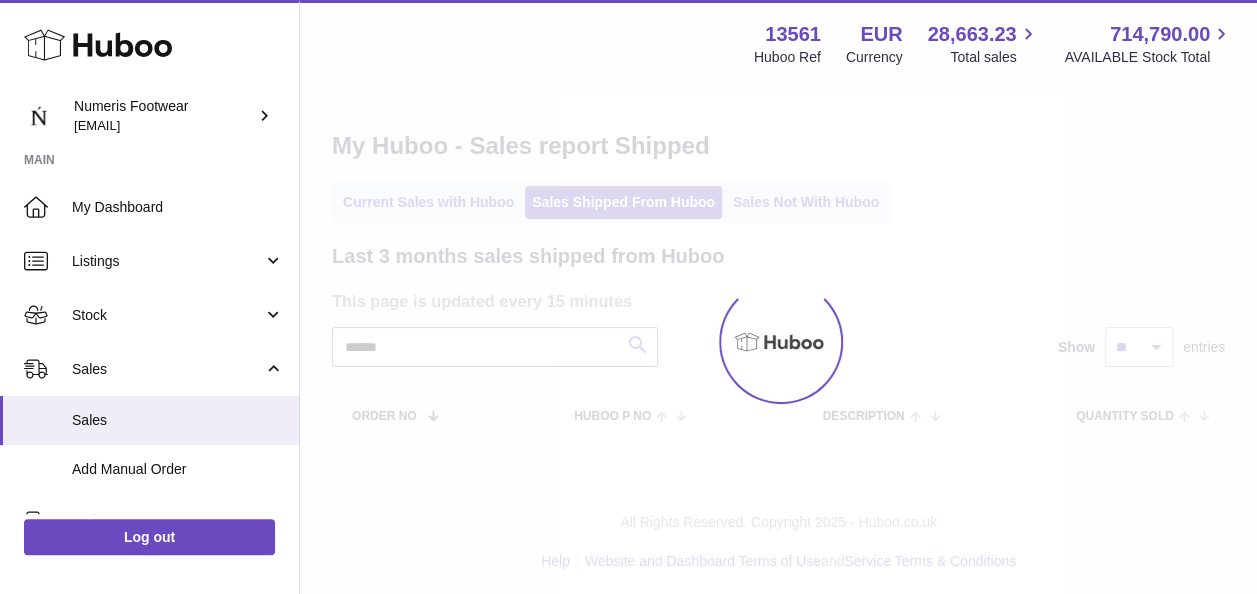 type on "******" 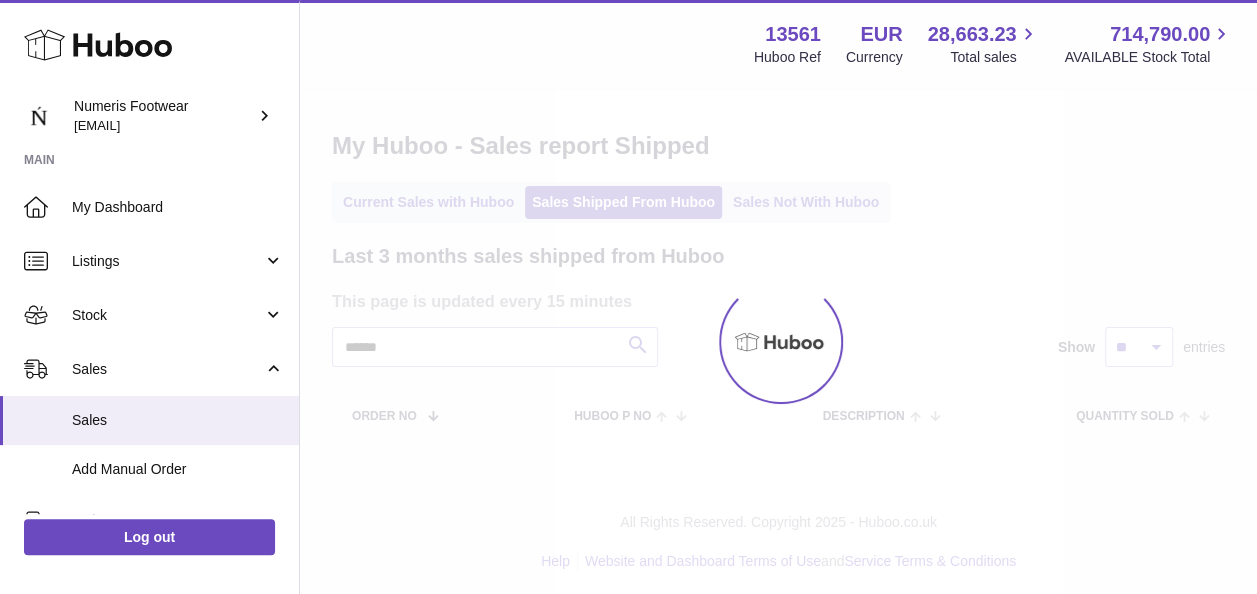 click at bounding box center (778, 342) 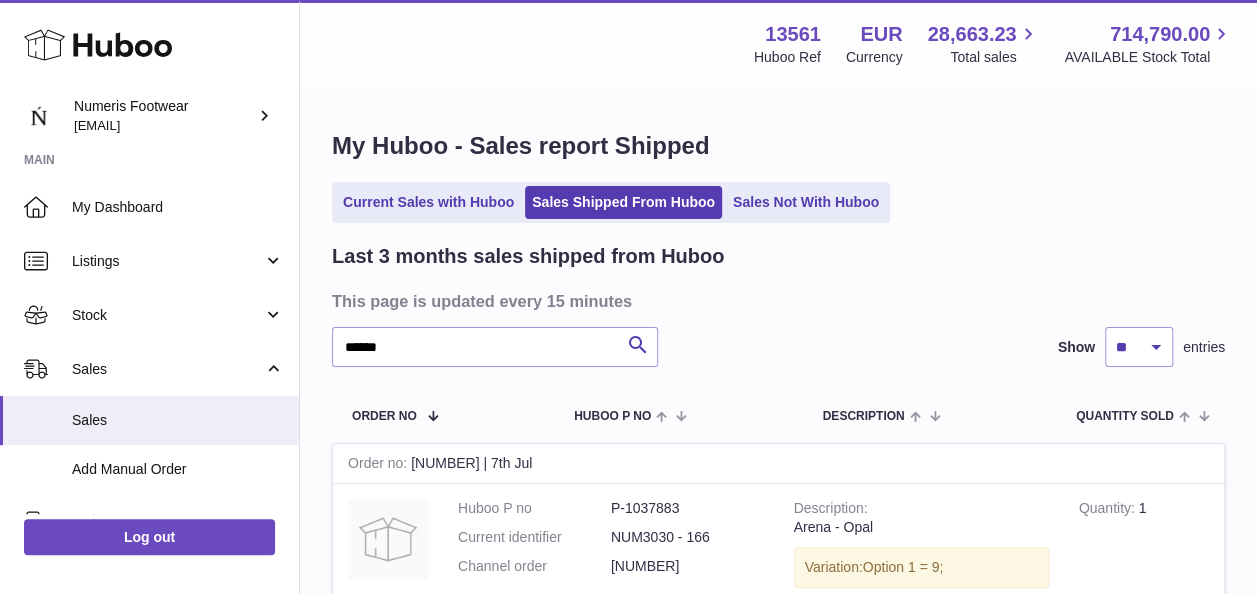 scroll, scrollTop: 148, scrollLeft: 0, axis: vertical 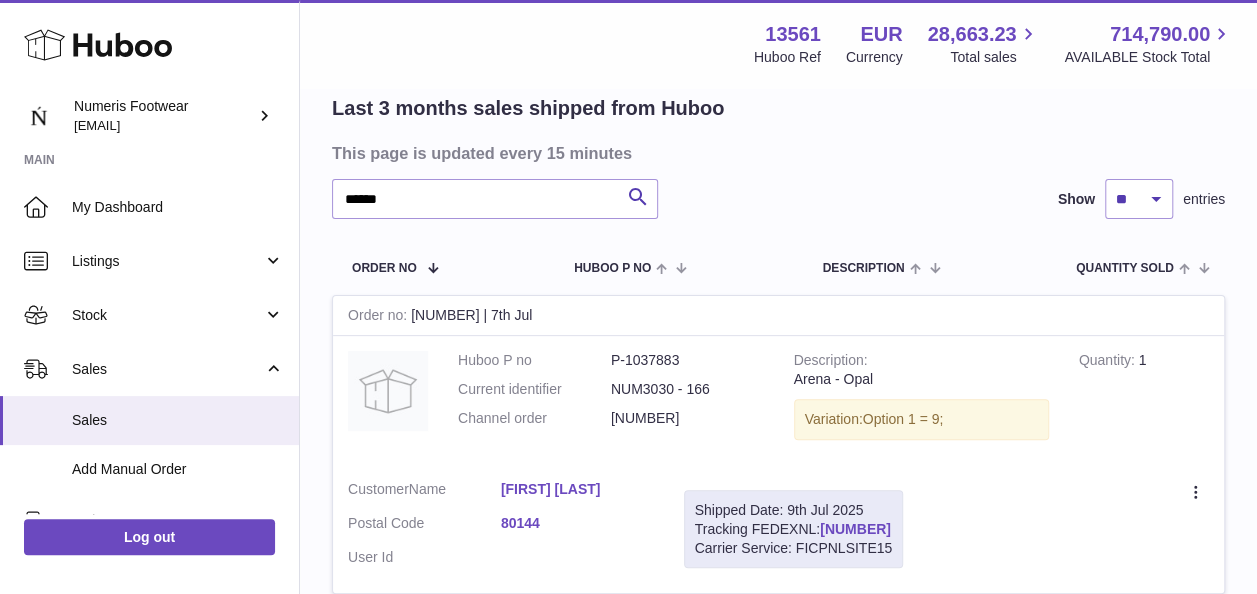 drag, startPoint x: 920, startPoint y: 527, endPoint x: 826, endPoint y: 528, distance: 94.00532 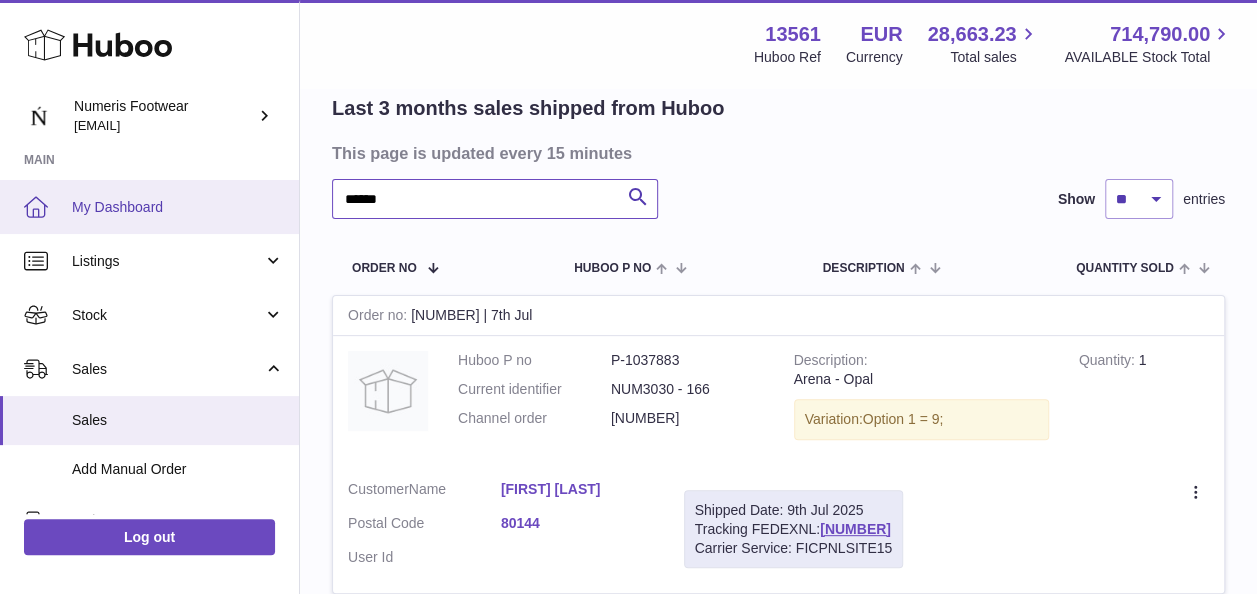 drag, startPoint x: 464, startPoint y: 203, endPoint x: 284, endPoint y: 200, distance: 180.025 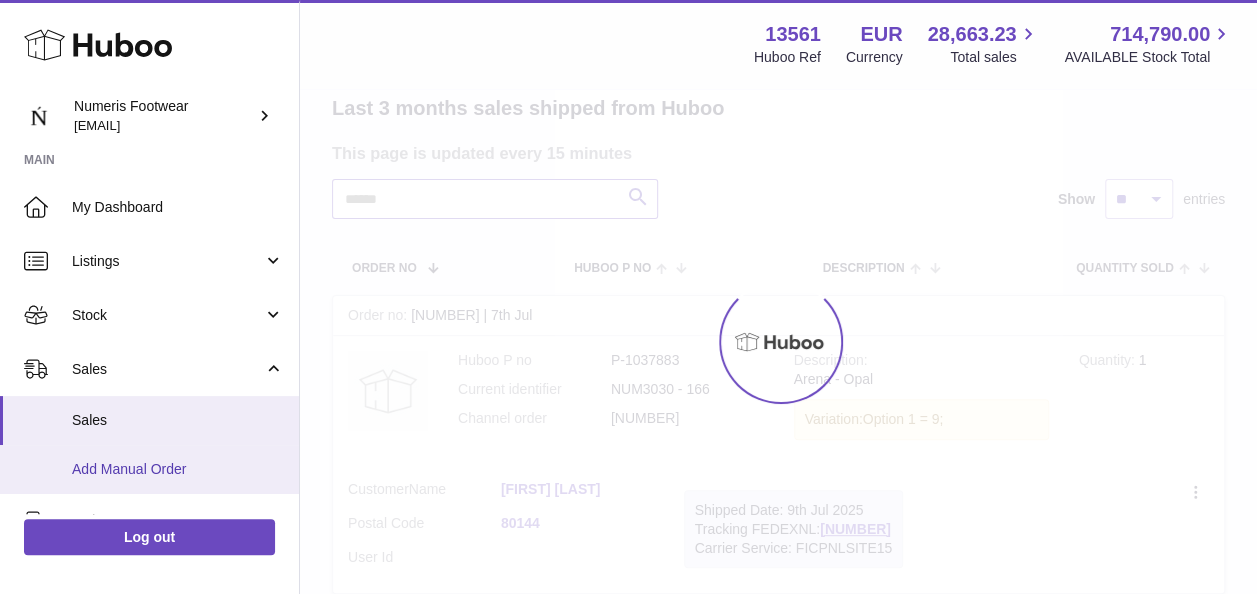 type 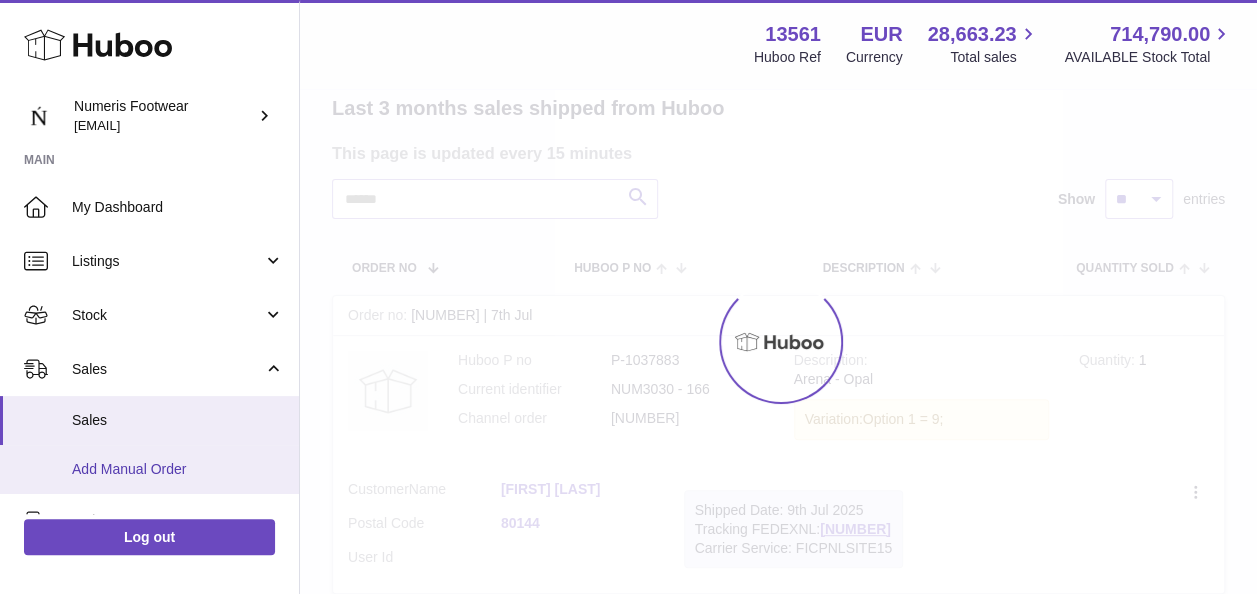 click on "Add Manual Order" at bounding box center (178, 469) 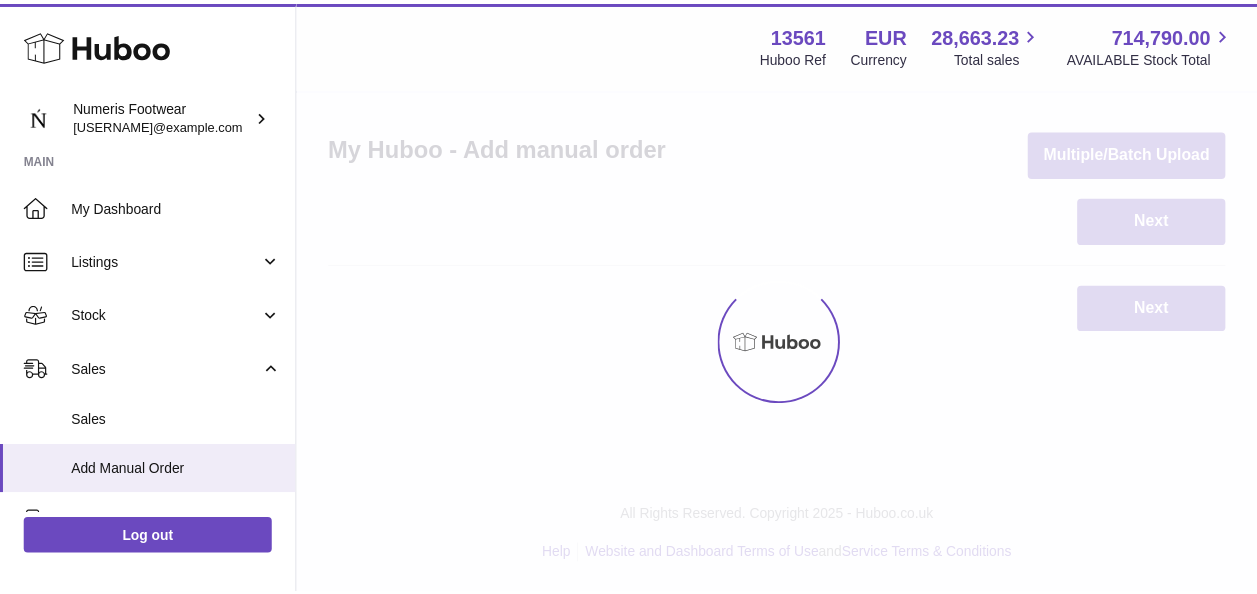 scroll, scrollTop: 0, scrollLeft: 0, axis: both 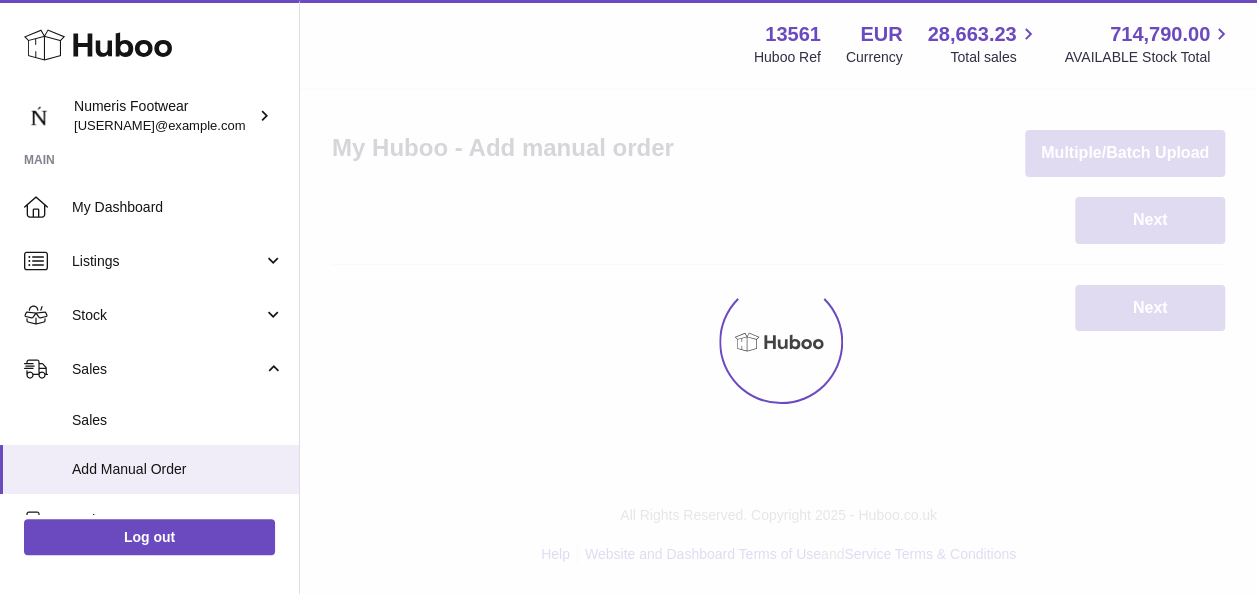 click at bounding box center [778, 342] 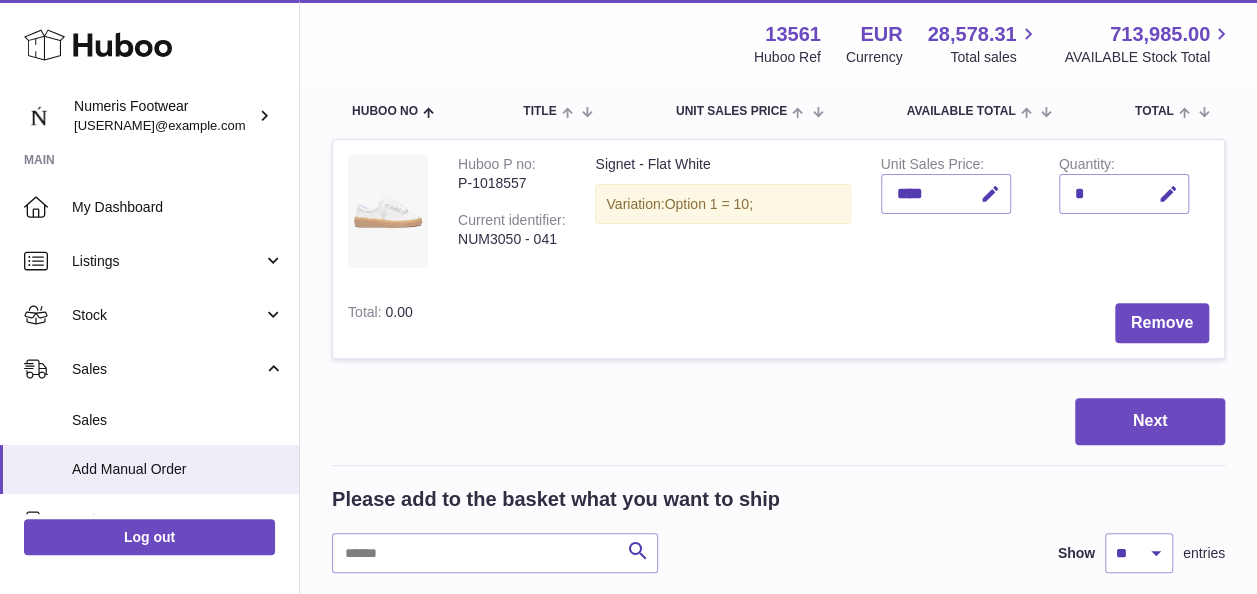 scroll, scrollTop: 222, scrollLeft: 0, axis: vertical 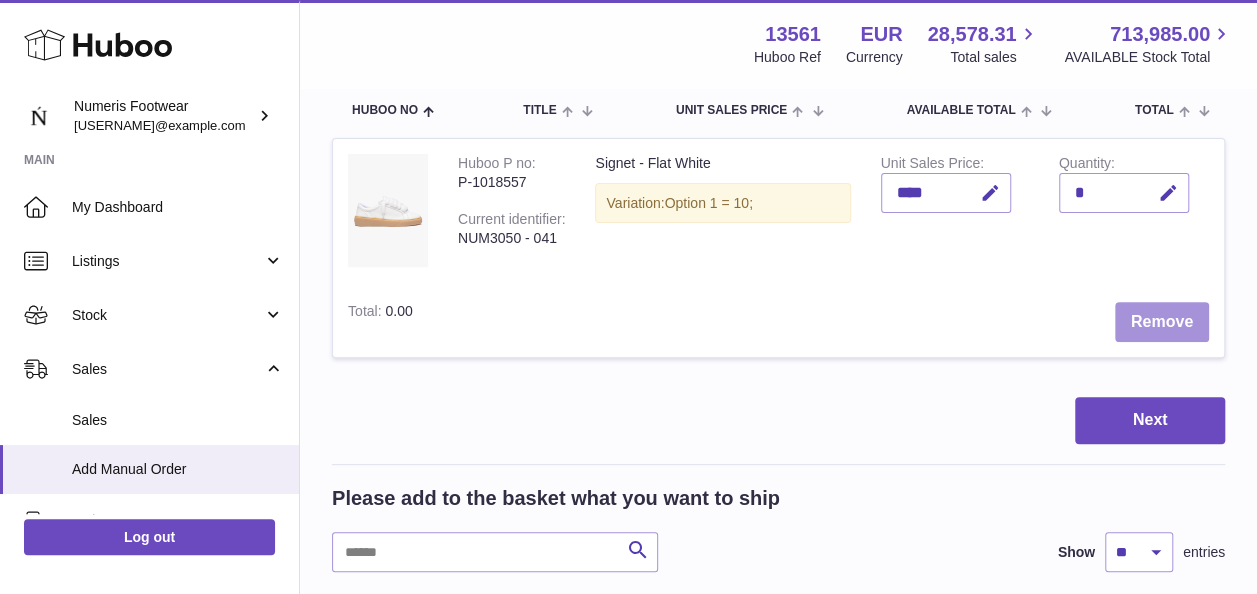 click on "Remove" at bounding box center (1162, 322) 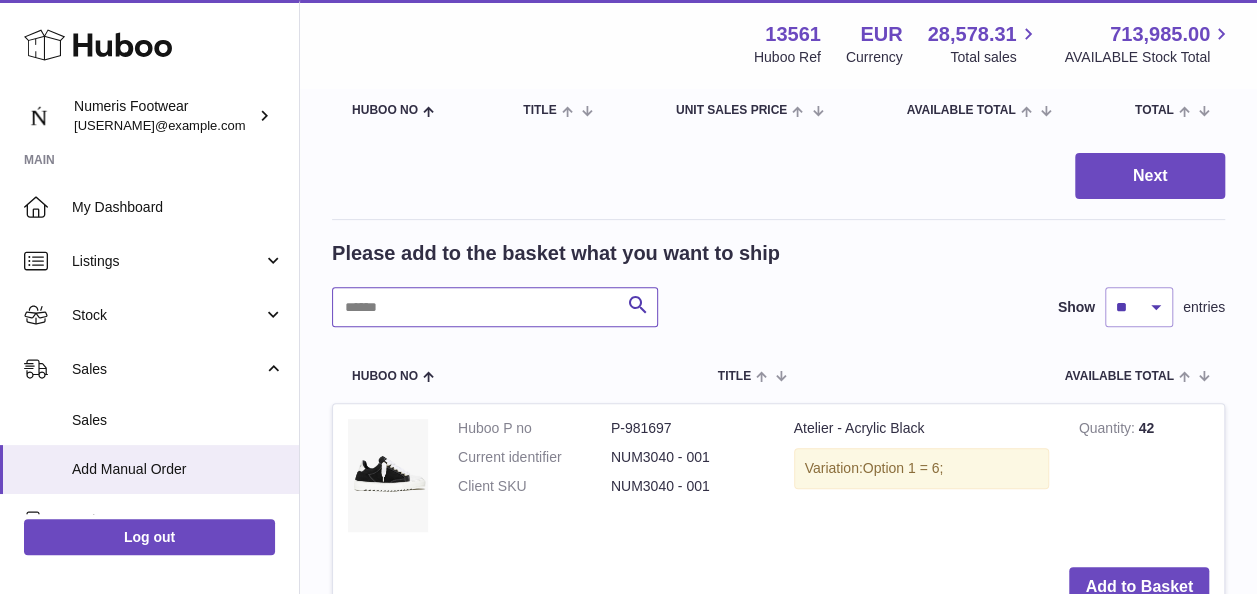 click at bounding box center (495, 307) 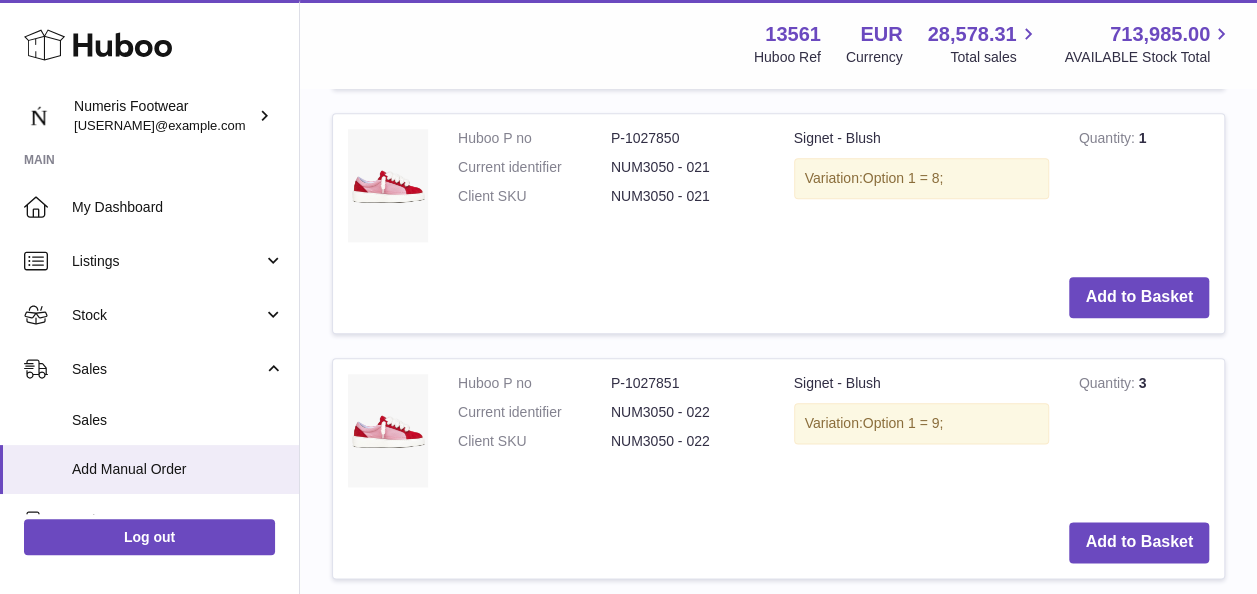 scroll, scrollTop: 1004, scrollLeft: 0, axis: vertical 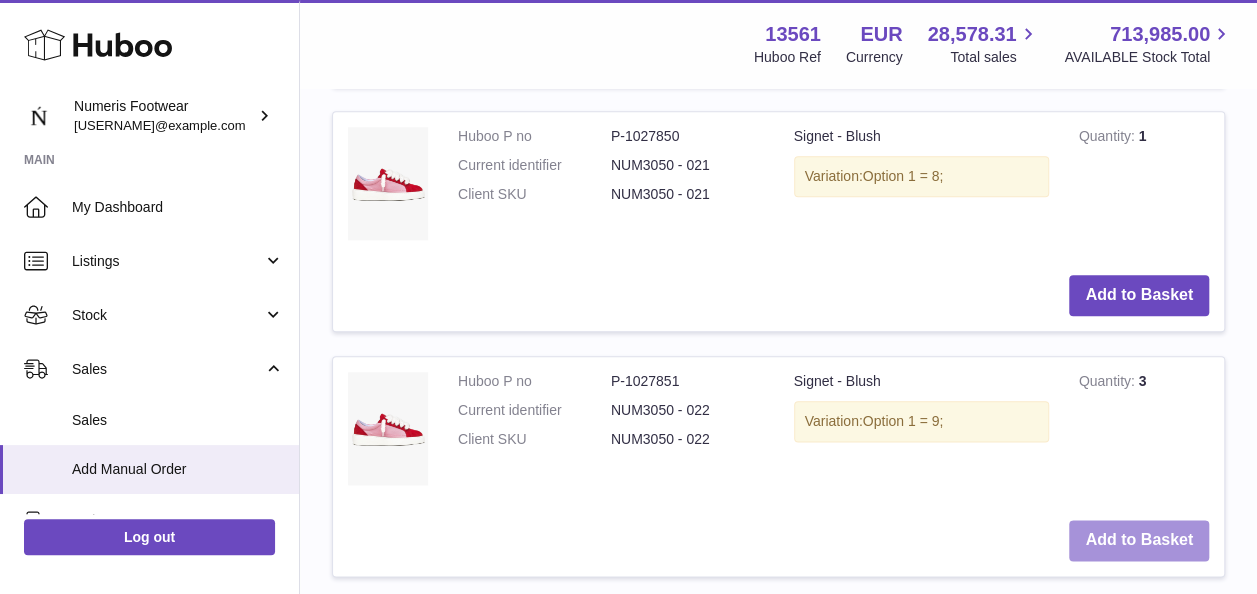 type on "*****" 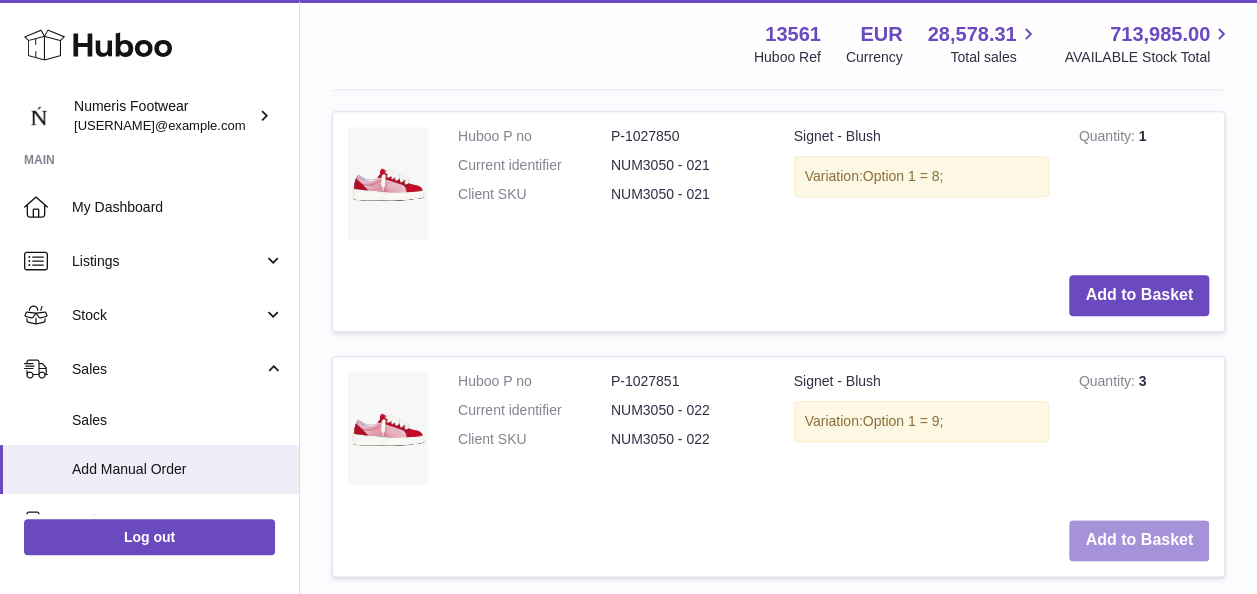 click on "Add to Basket" at bounding box center [1139, 540] 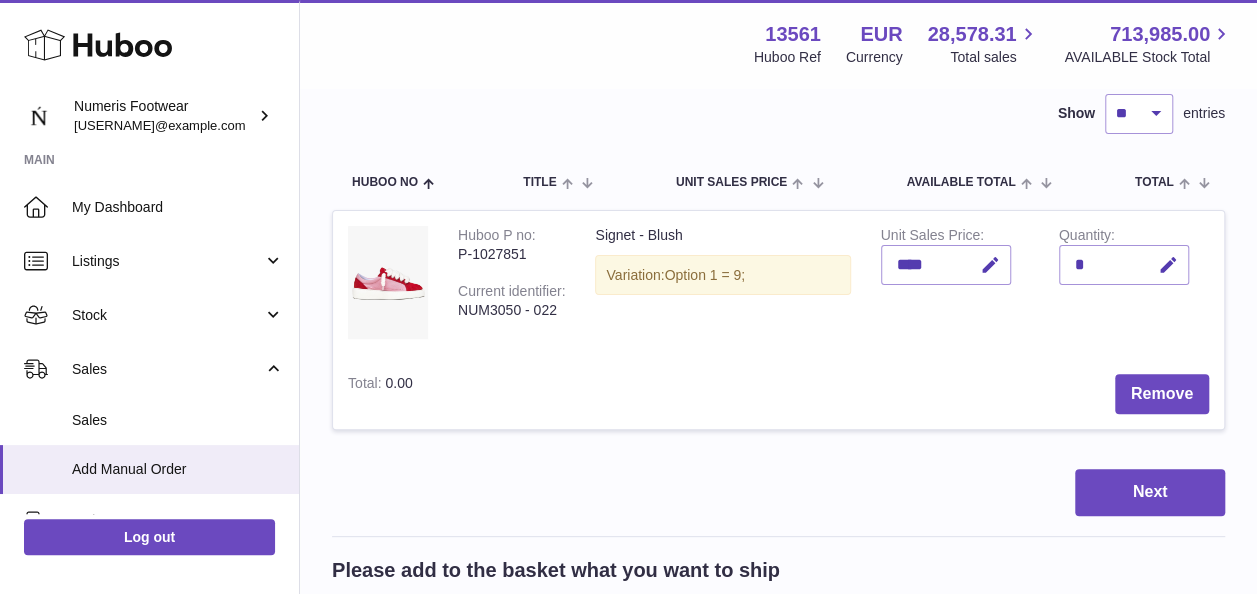 scroll, scrollTop: 148, scrollLeft: 0, axis: vertical 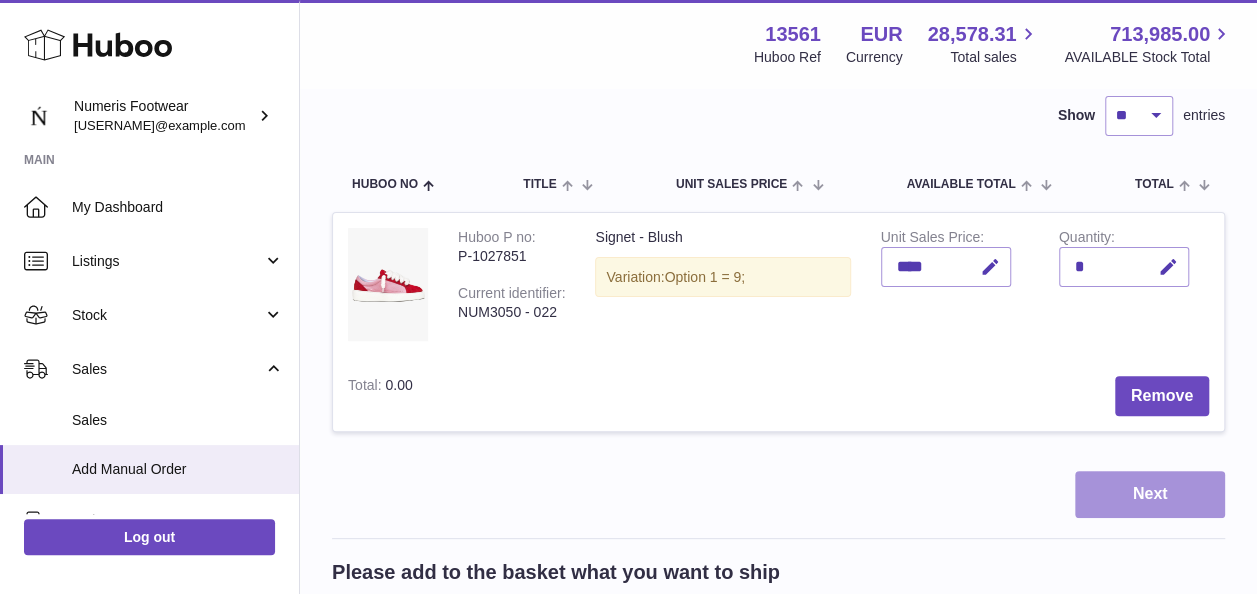 click on "Next" at bounding box center (1150, 494) 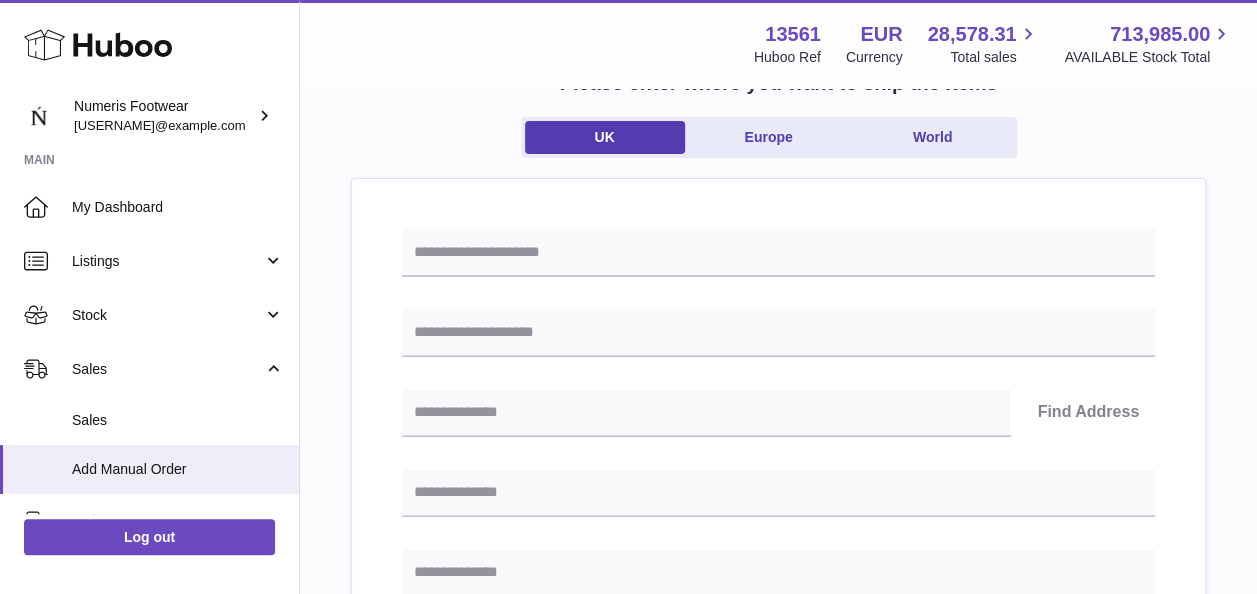 scroll, scrollTop: 0, scrollLeft: 0, axis: both 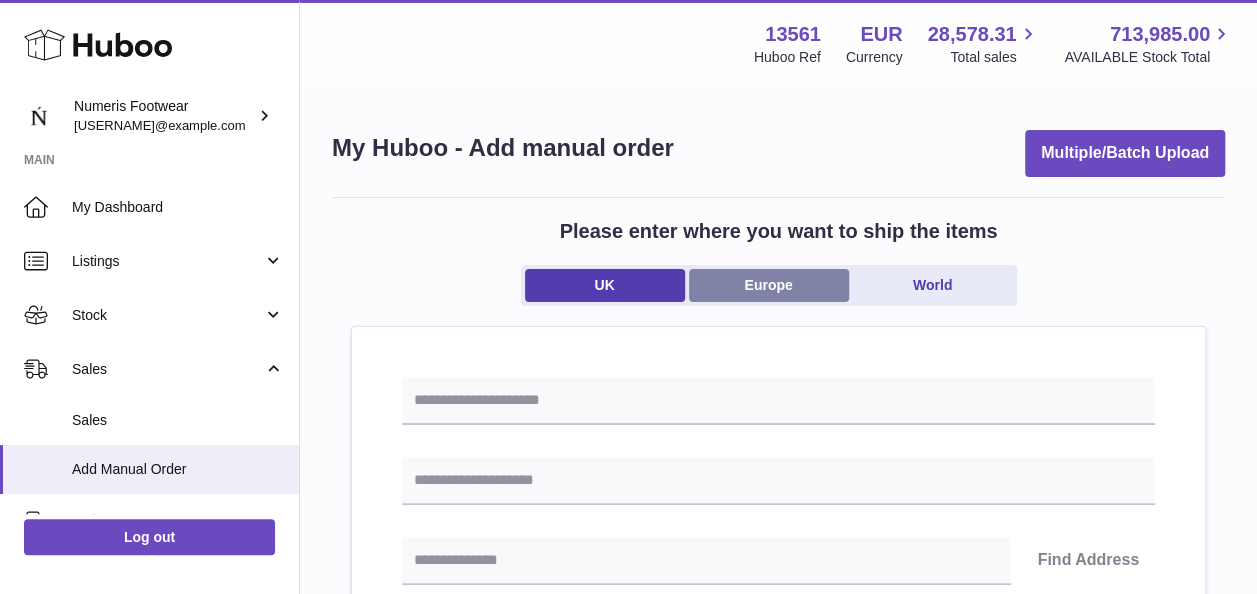 click on "Europe" at bounding box center (769, 285) 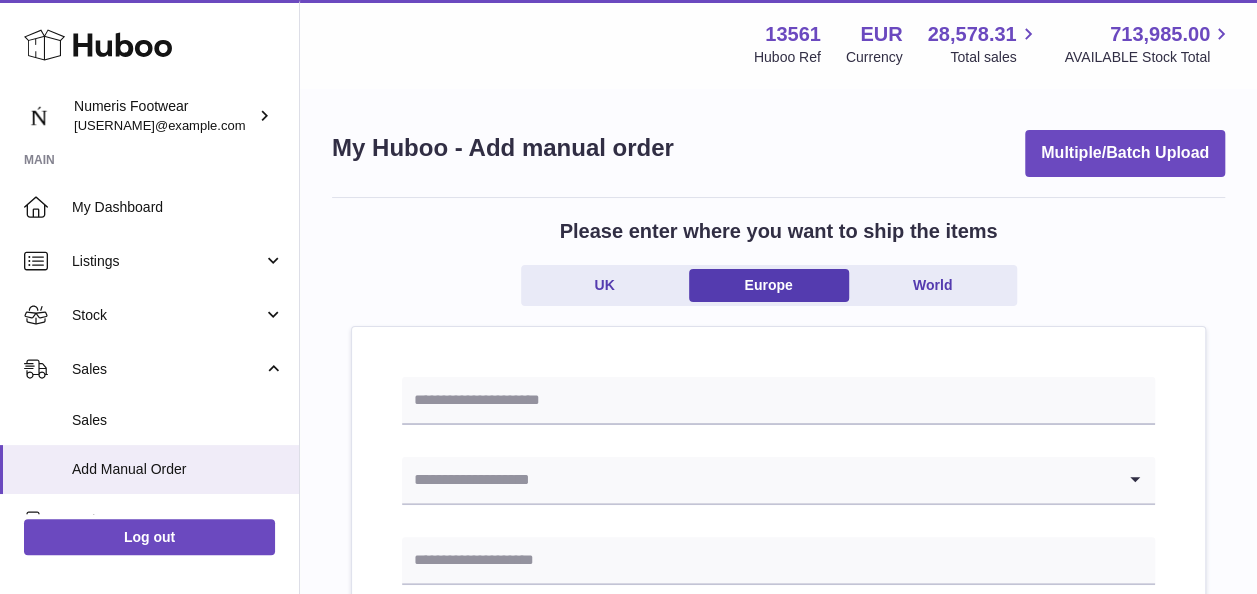 click on "Loading...
Please enter how you want to ship             Loading...
You require an order to be fulfilled which is going directly to another business or retailer rather than directly to a consumer. Please ensure you have contacted our customer service department for further information relating to any associated costs and (order completion) timescales, before proceeding.
Optional extra fields             Loading...       This will appear on the packing slip. e.g. 'Please contact us through Amazon'
B2C
Loading...
Back" at bounding box center (778, 981) 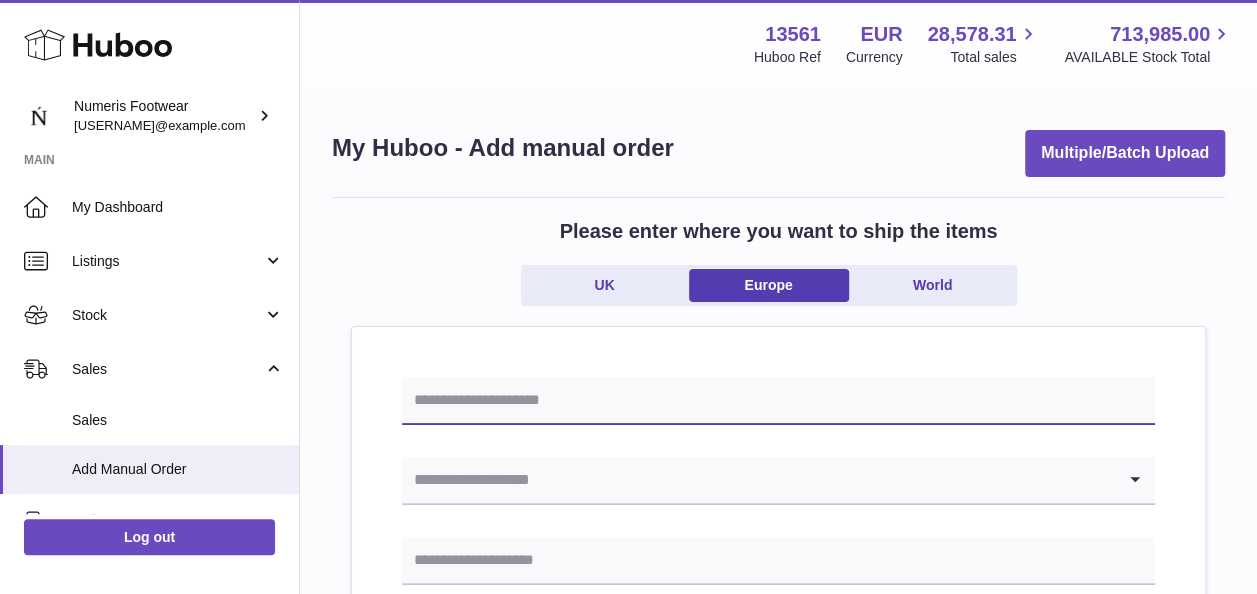 click at bounding box center [778, 401] 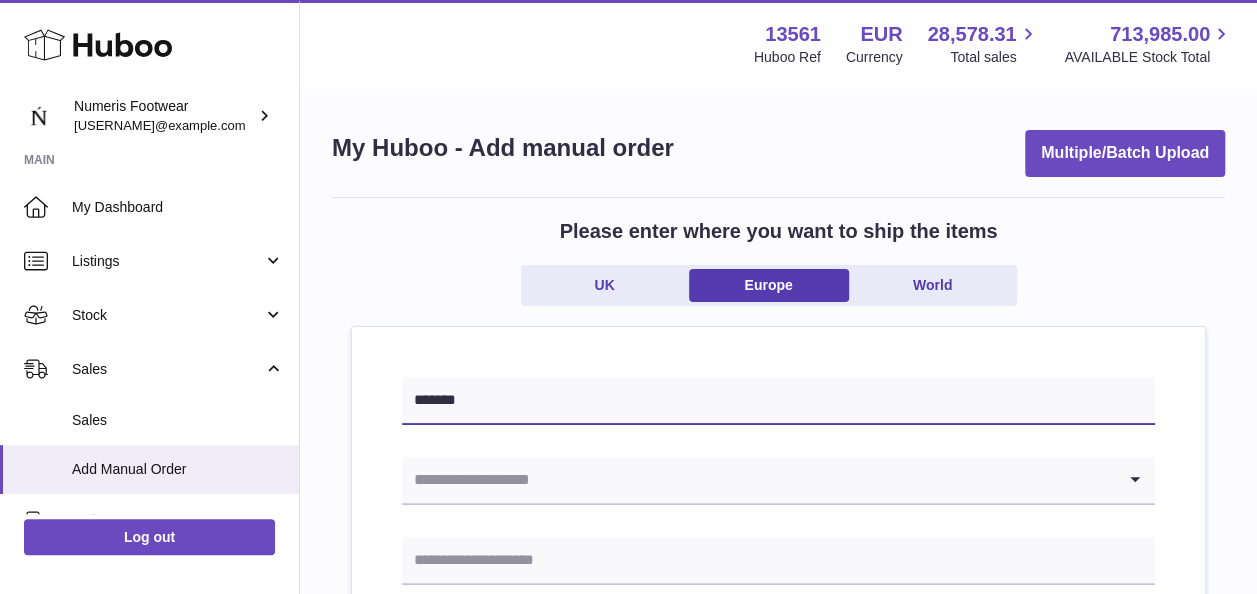 type on "*******" 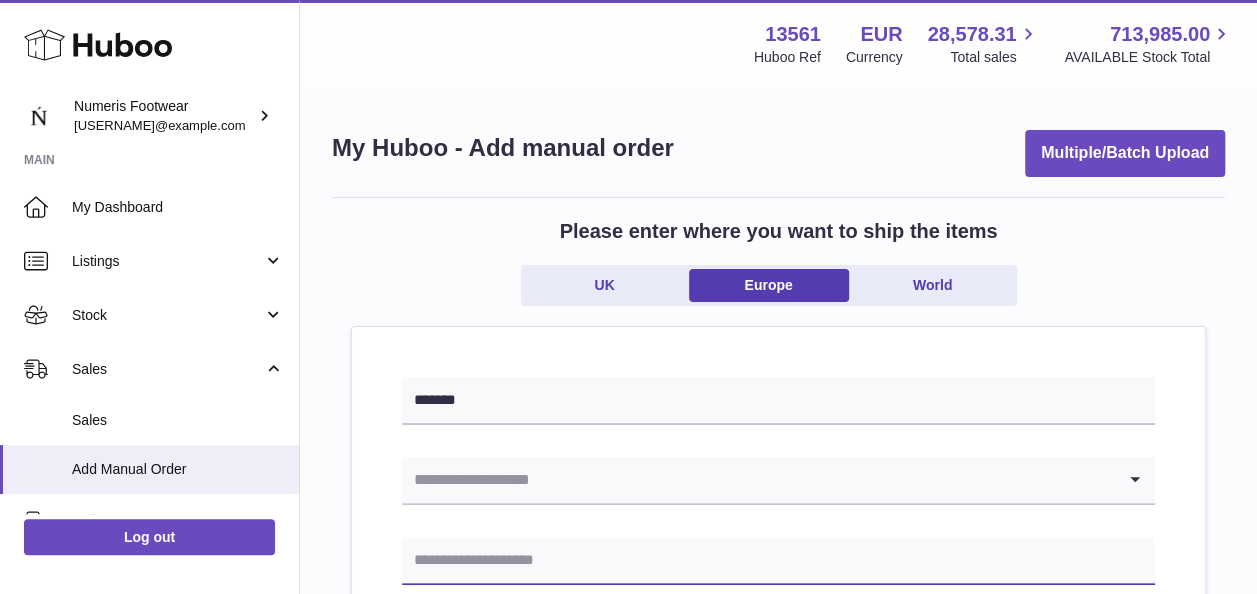 click at bounding box center [778, 561] 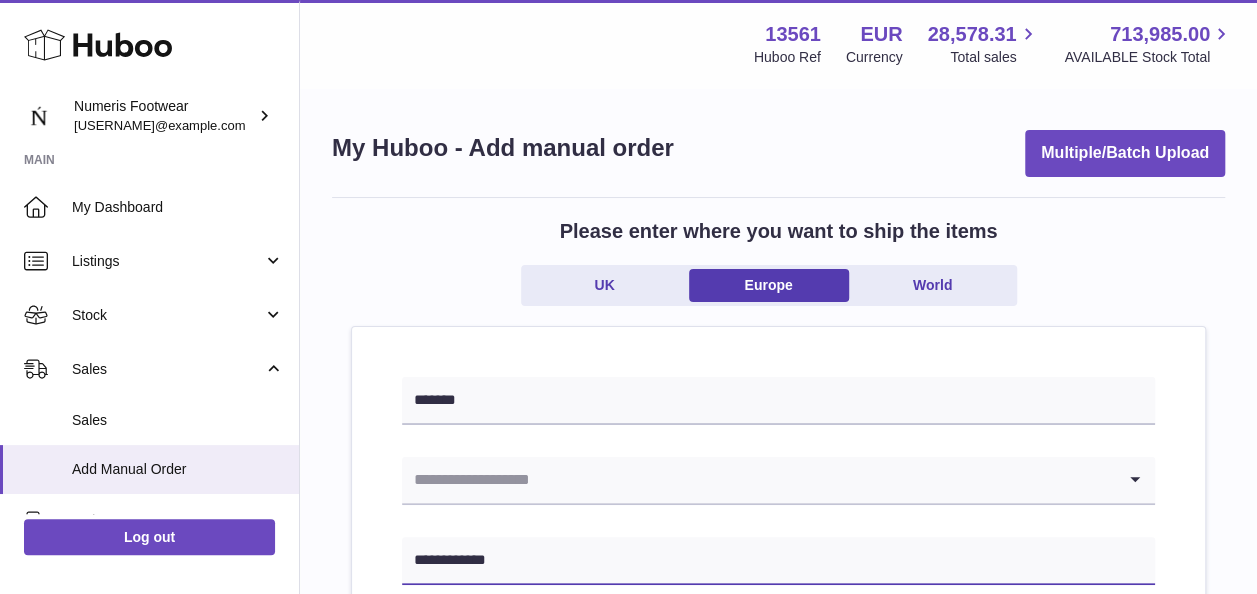 type on "**********" 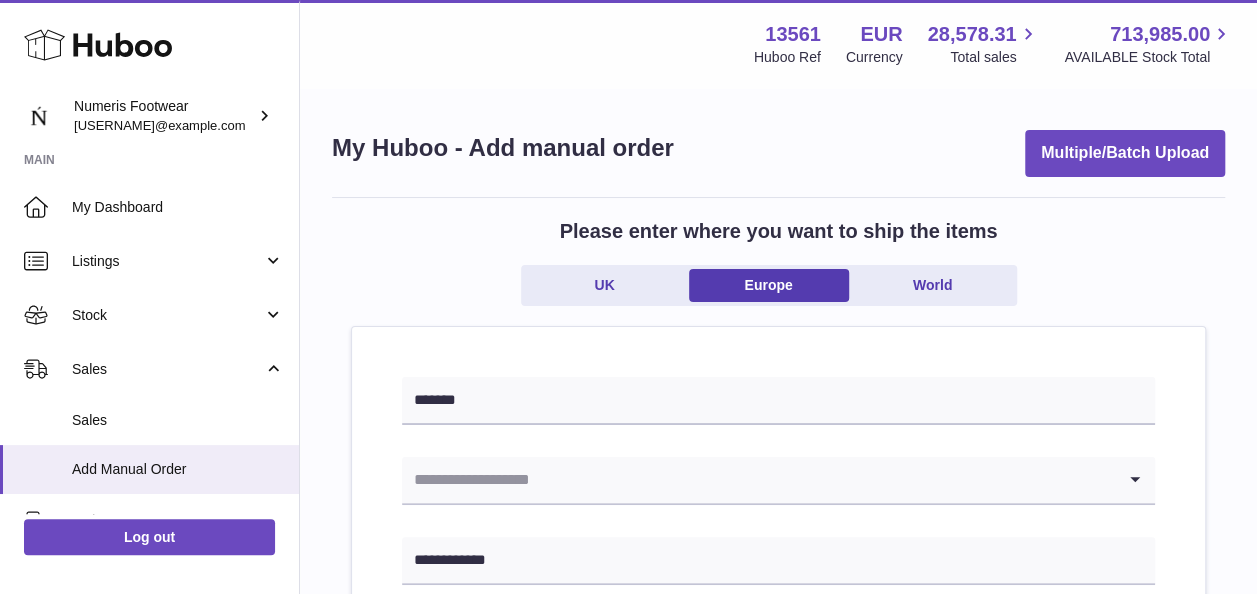 click at bounding box center (758, 480) 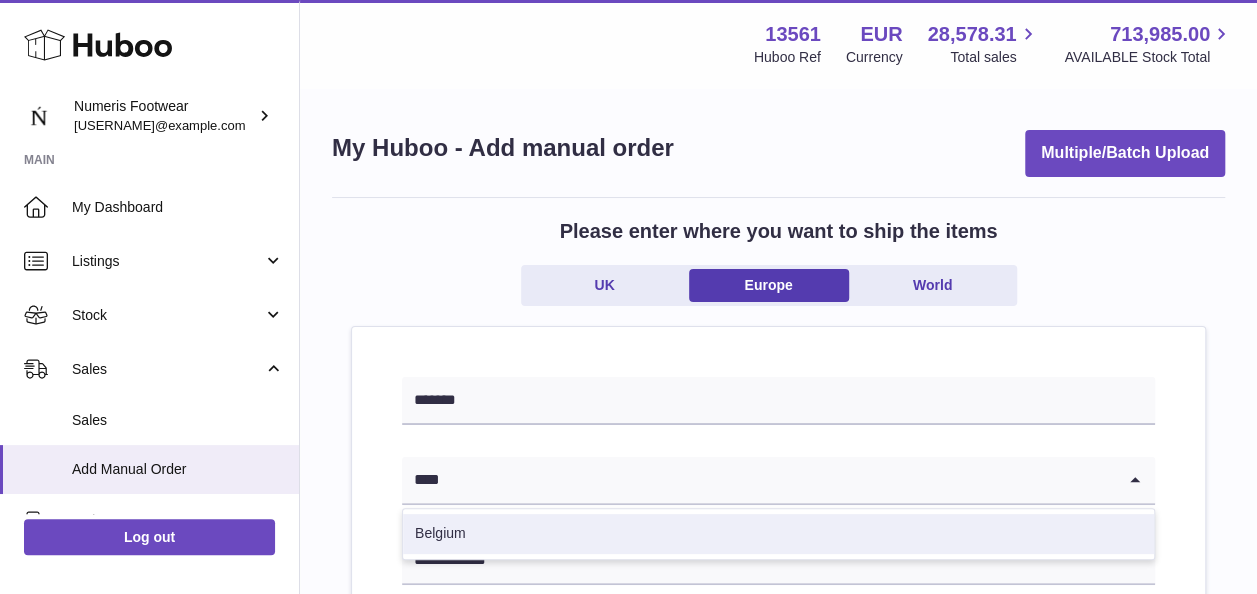 click on "Belgium" at bounding box center (778, 534) 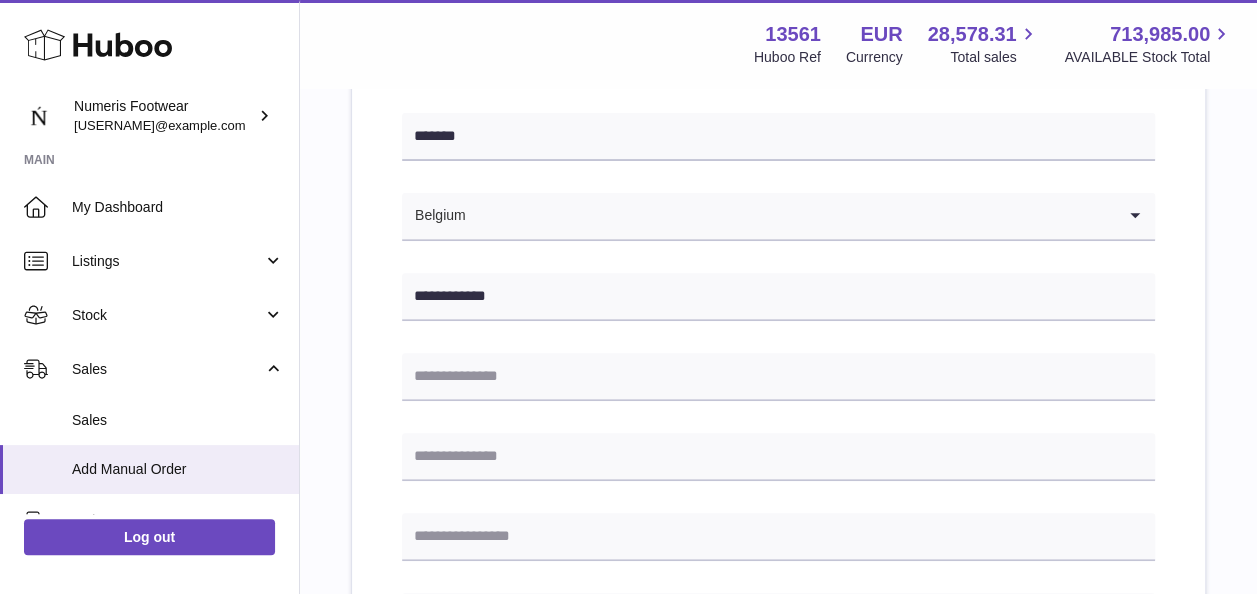 scroll, scrollTop: 278, scrollLeft: 0, axis: vertical 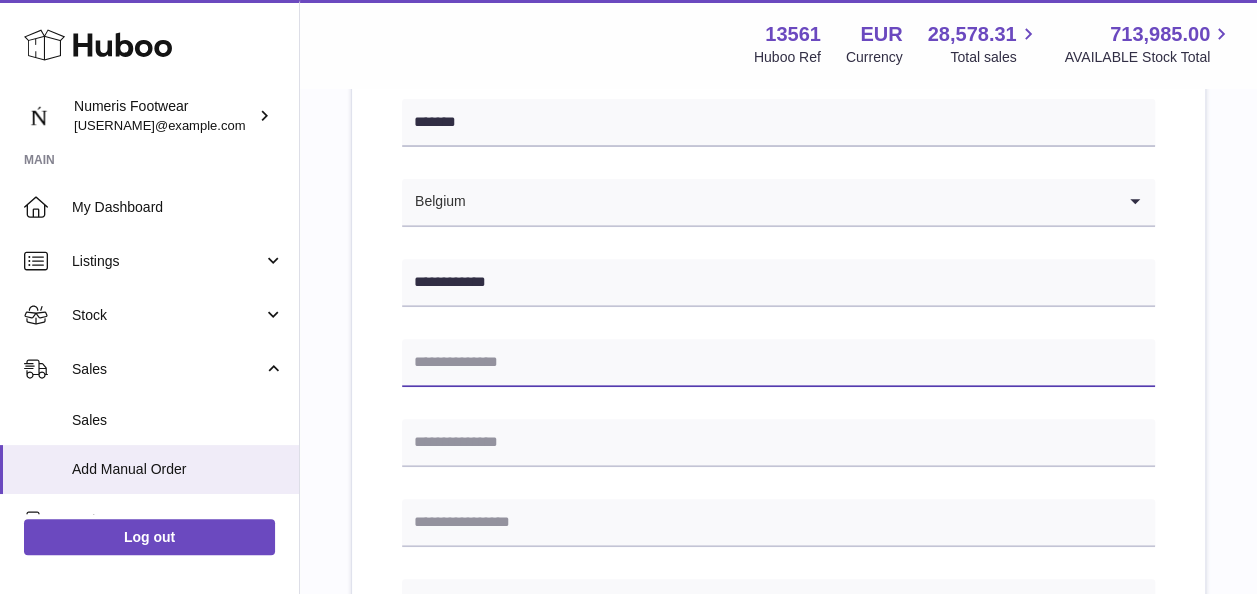 click at bounding box center (778, 363) 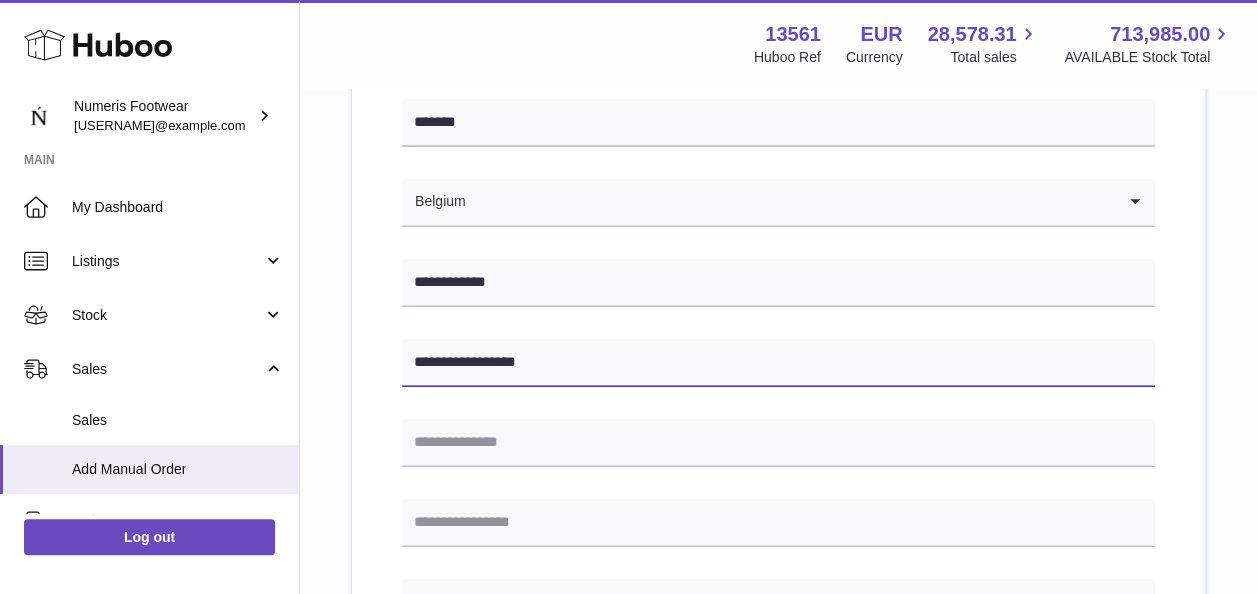 type on "**********" 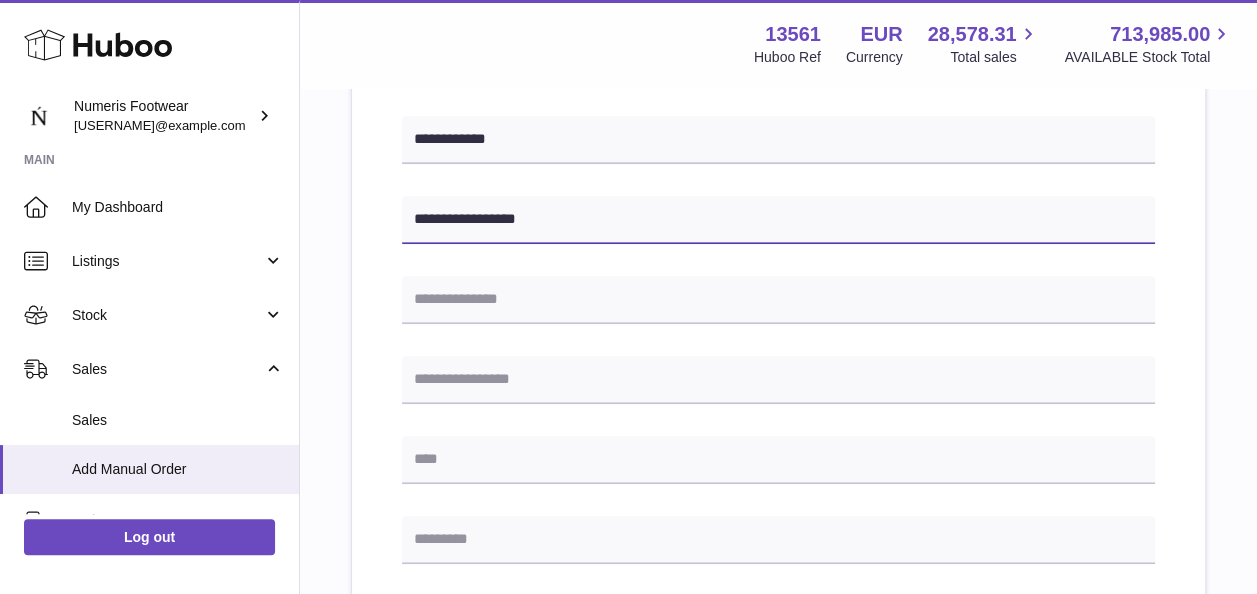 scroll, scrollTop: 422, scrollLeft: 0, axis: vertical 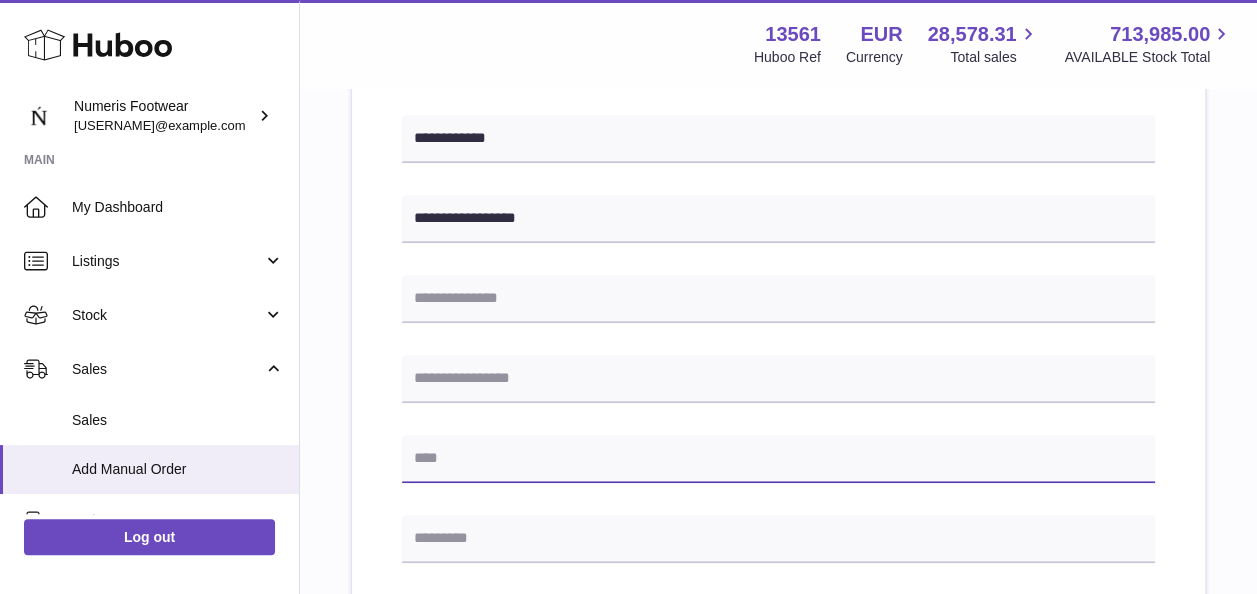 click at bounding box center [778, 459] 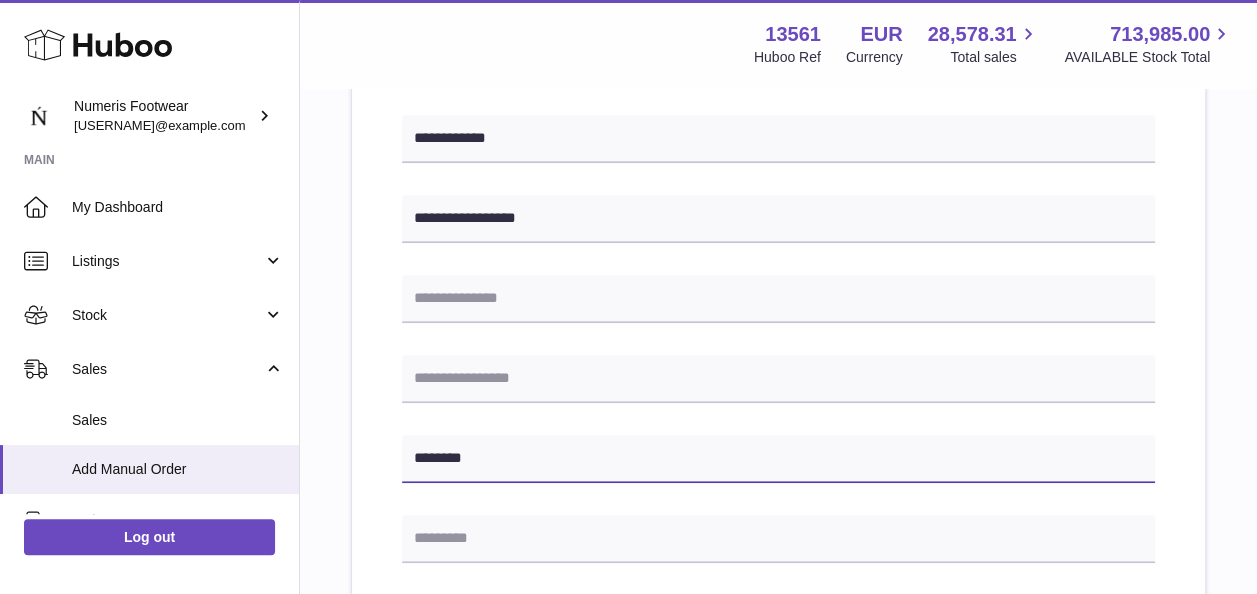 type on "********" 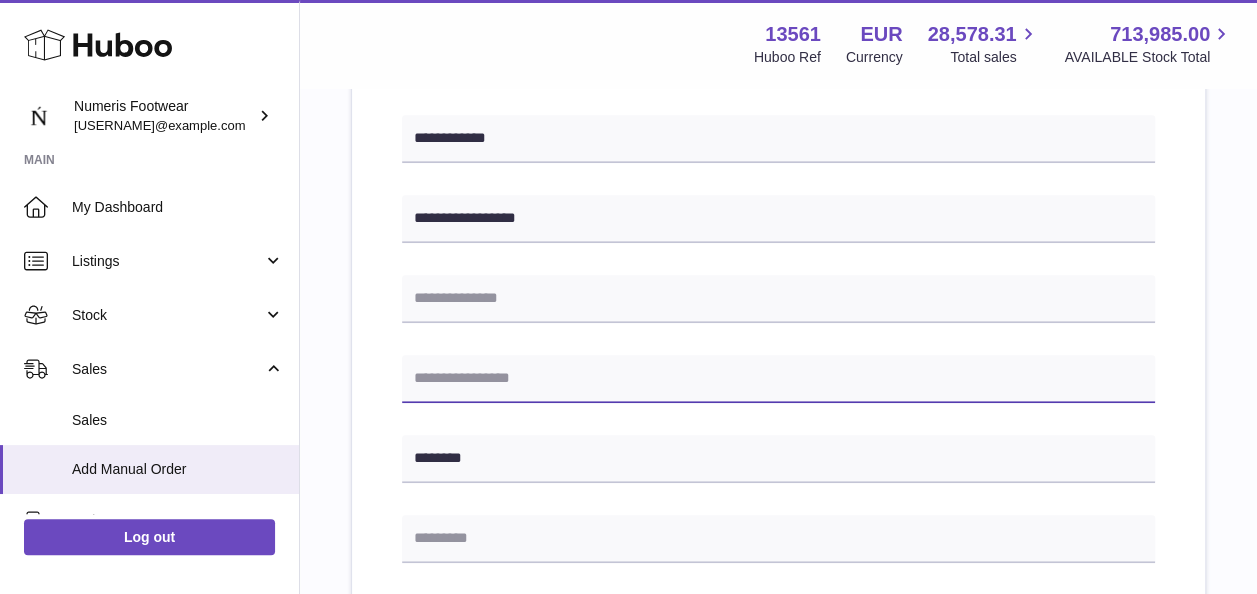 click at bounding box center [778, 379] 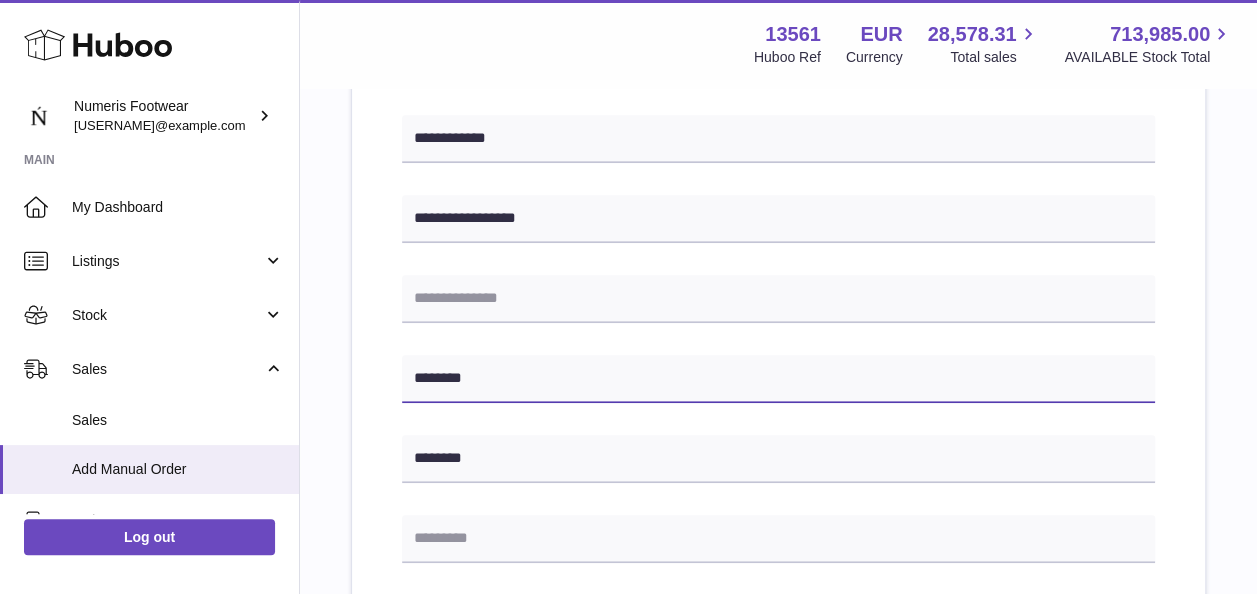 type on "********" 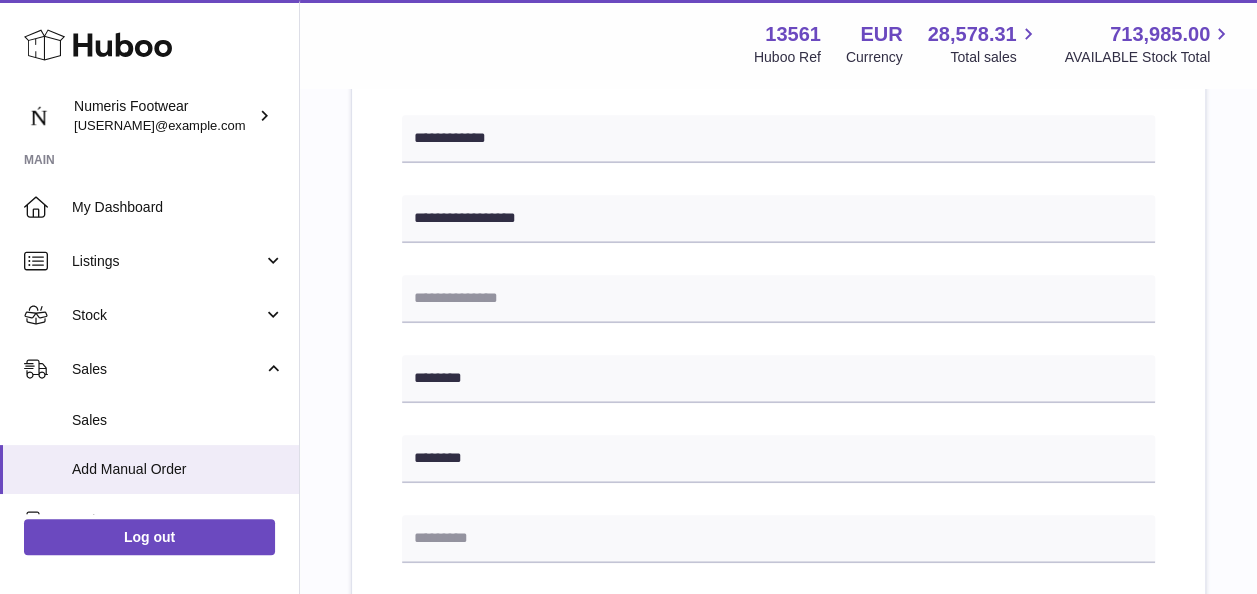 click on "**********" at bounding box center [778, 523] 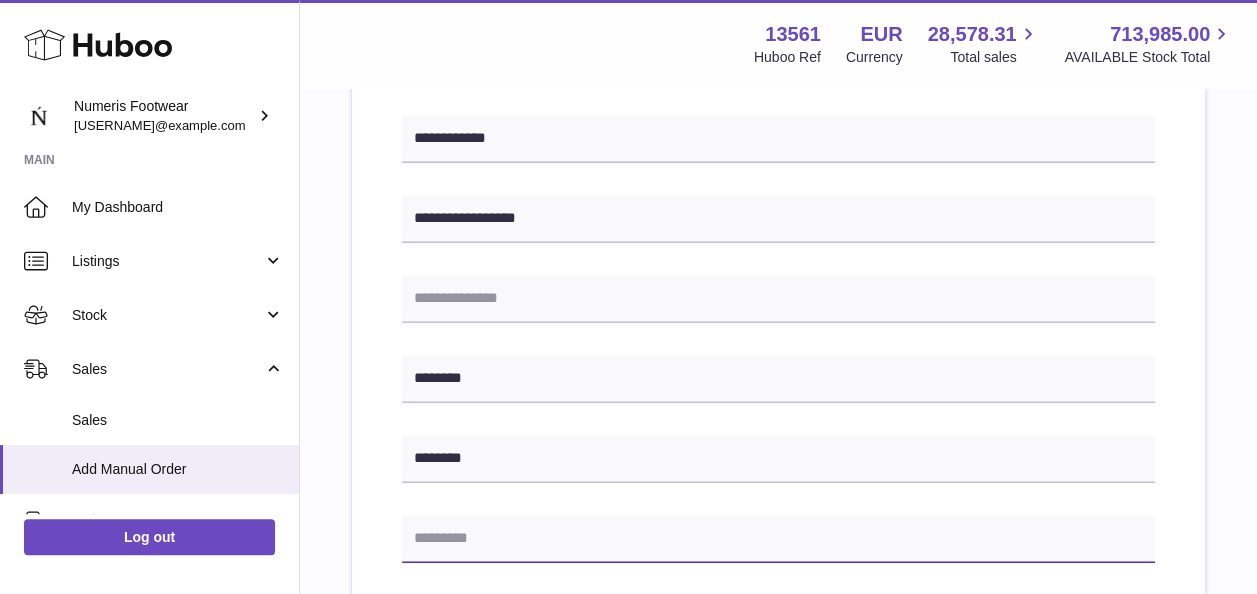 click at bounding box center (778, 539) 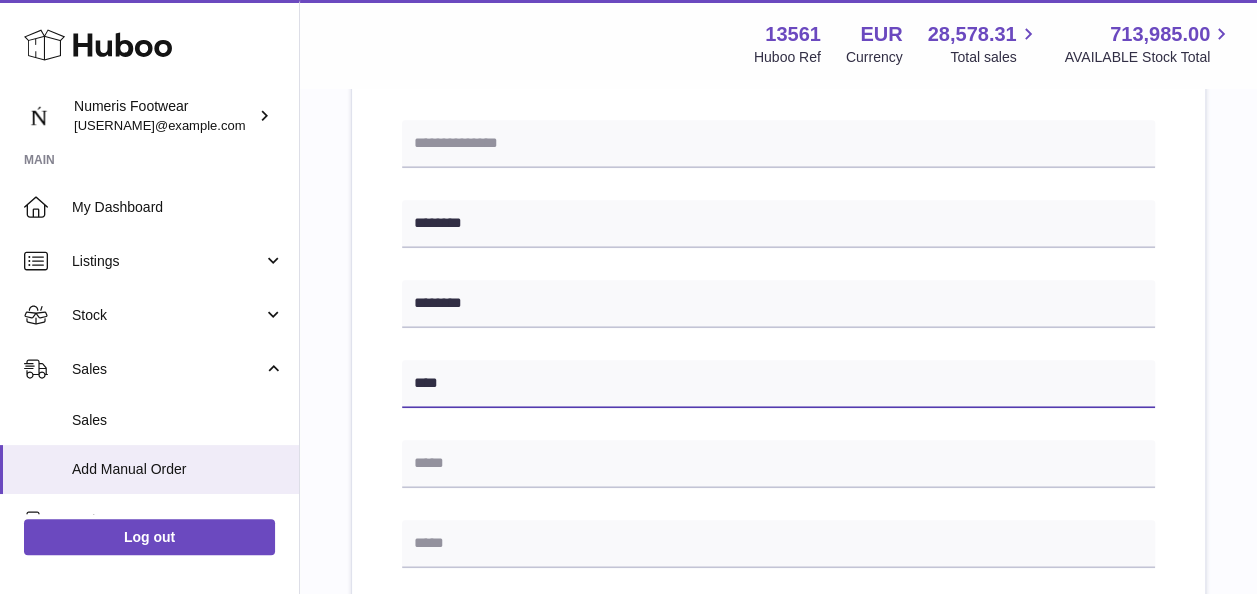 scroll, scrollTop: 578, scrollLeft: 0, axis: vertical 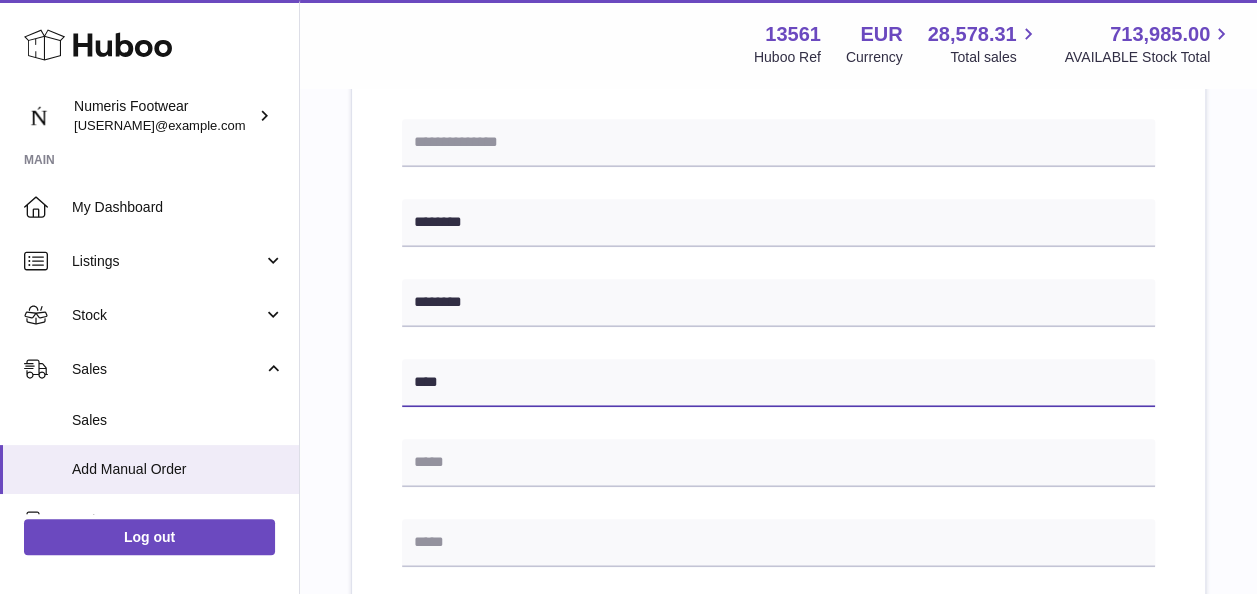 type on "****" 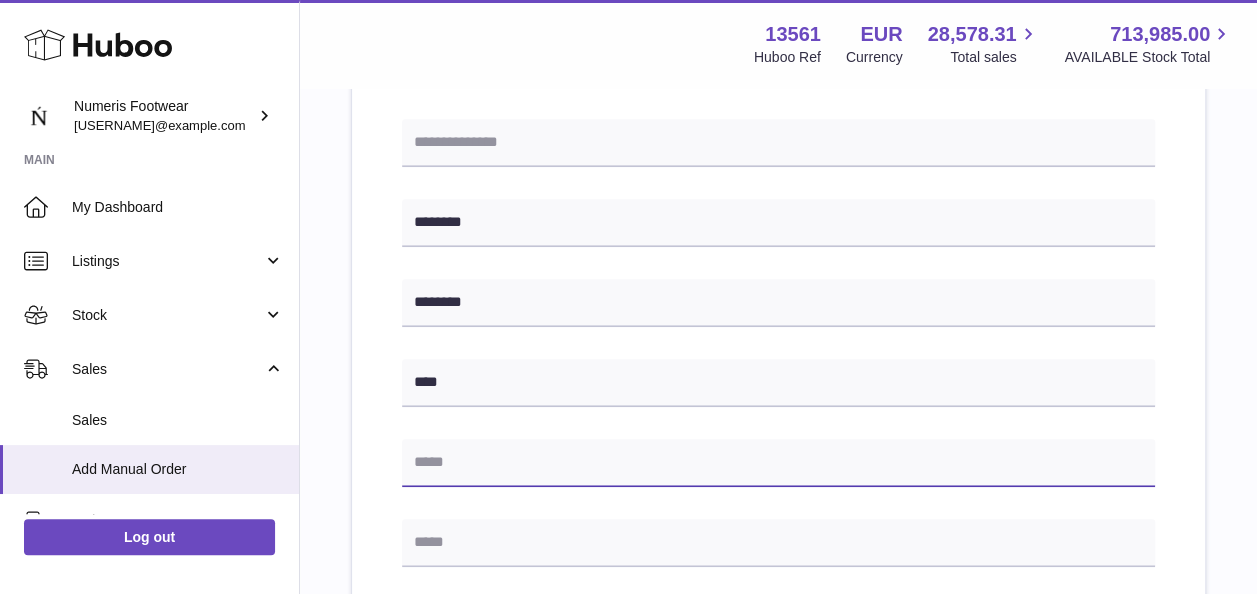 click at bounding box center [778, 463] 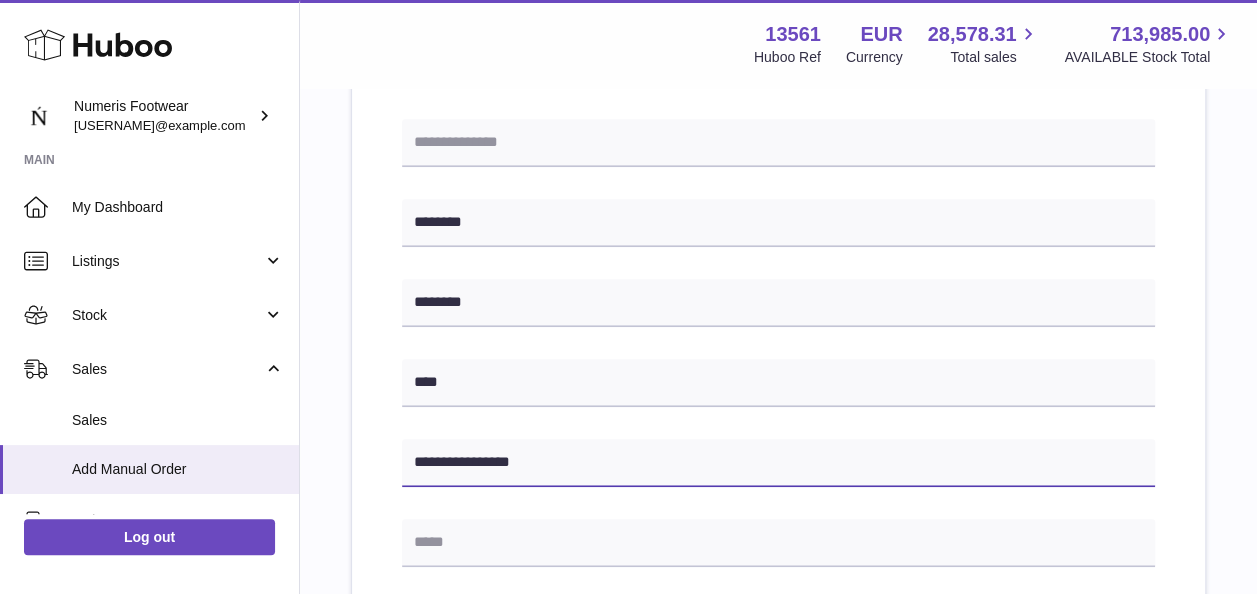type on "**********" 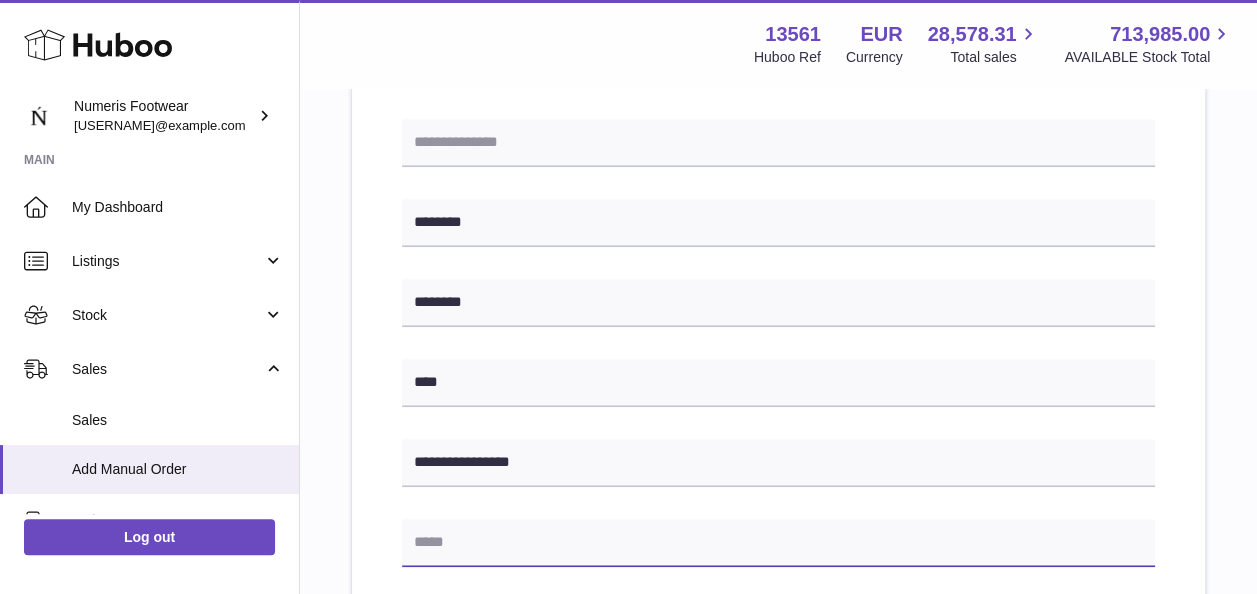 click at bounding box center (778, 543) 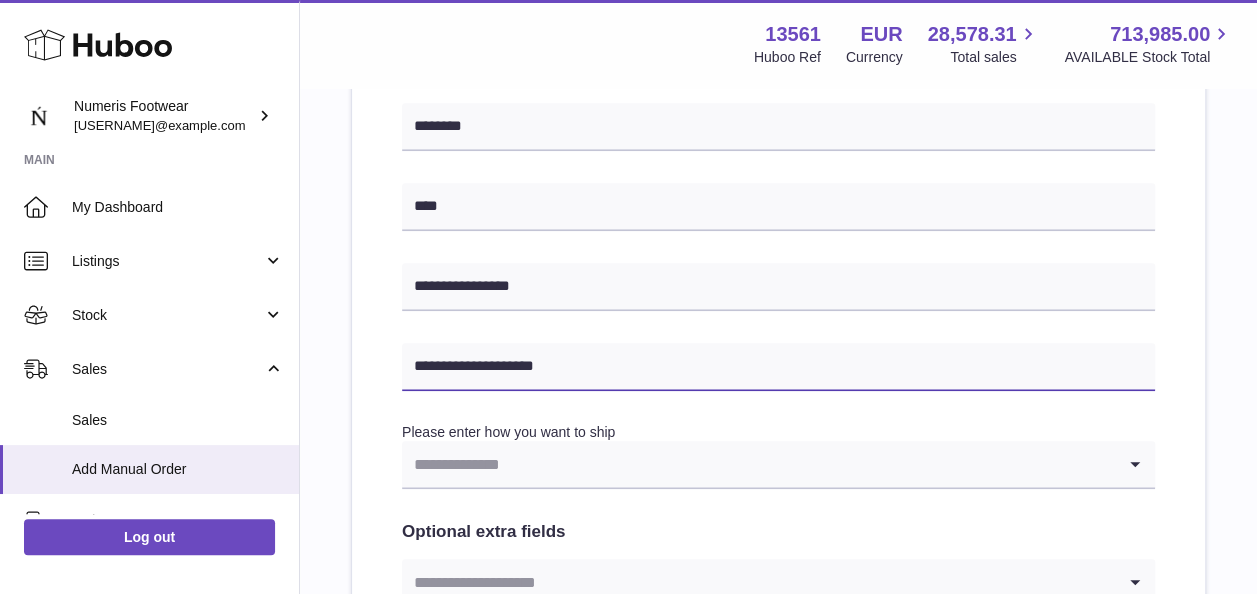 scroll, scrollTop: 755, scrollLeft: 0, axis: vertical 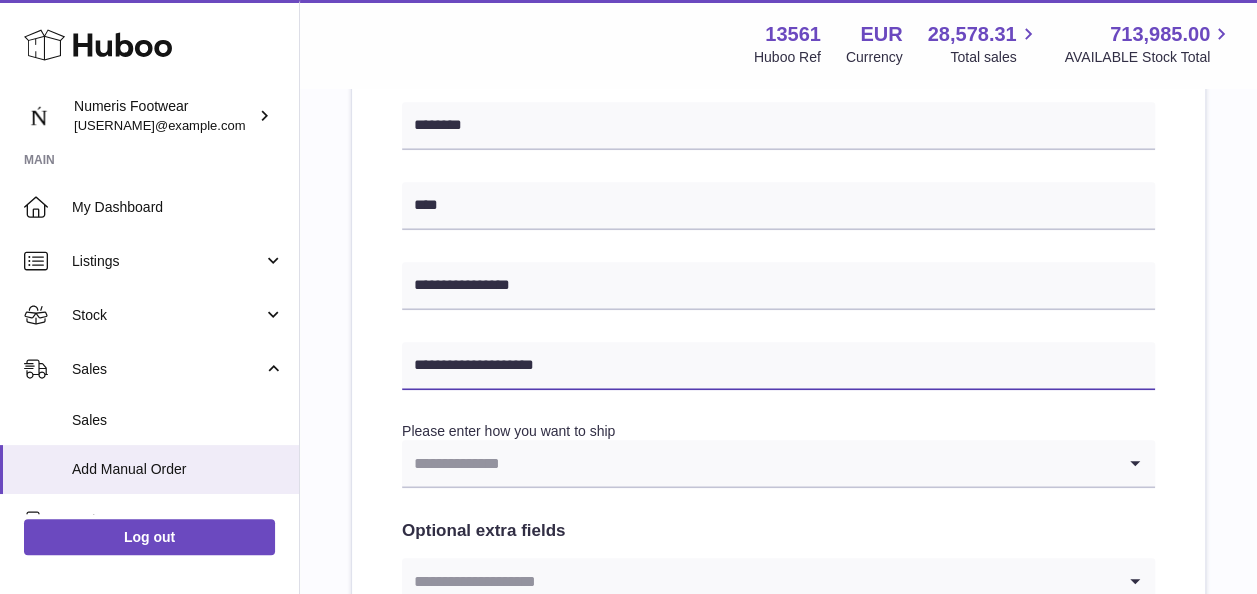 type on "**********" 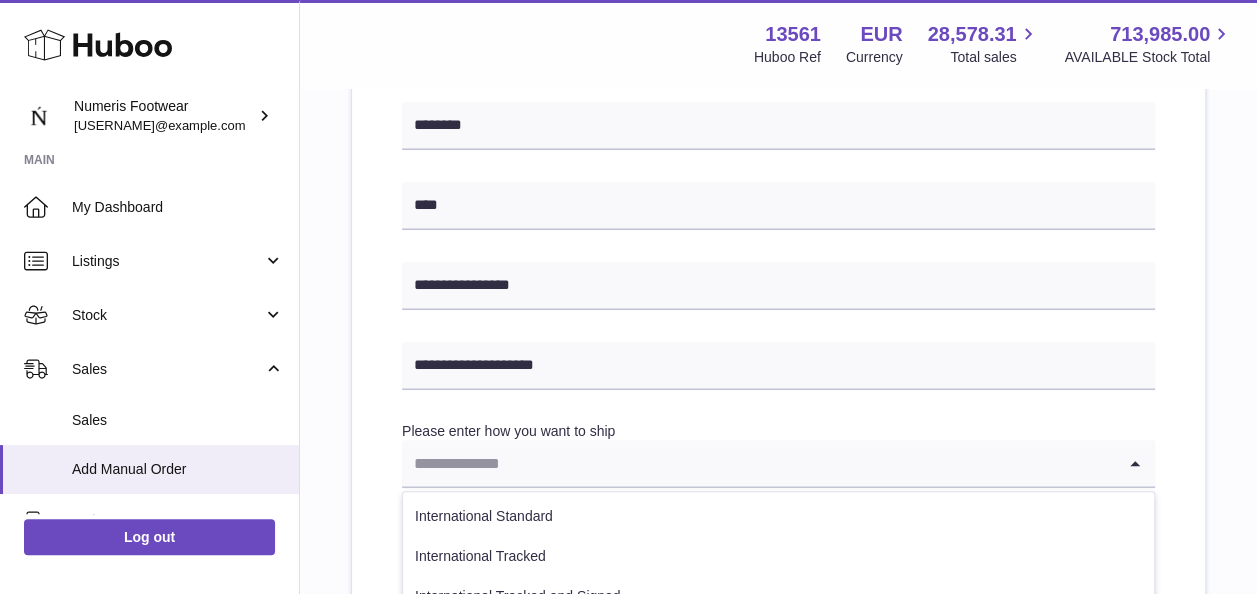 click at bounding box center [758, 463] 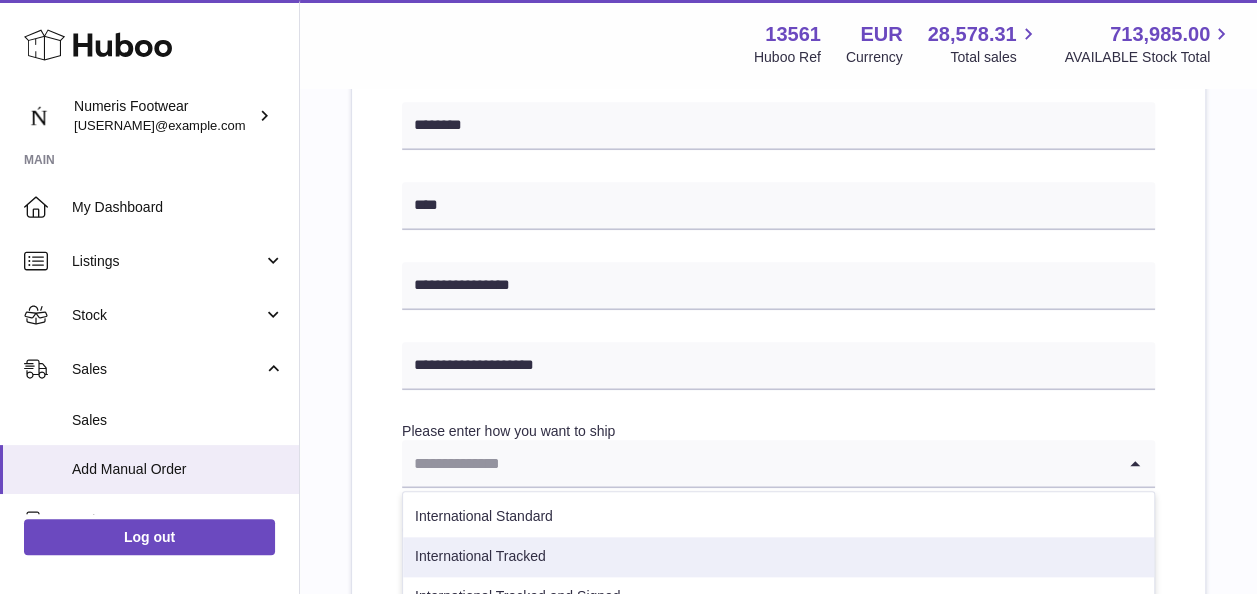 click on "International Tracked" at bounding box center (778, 557) 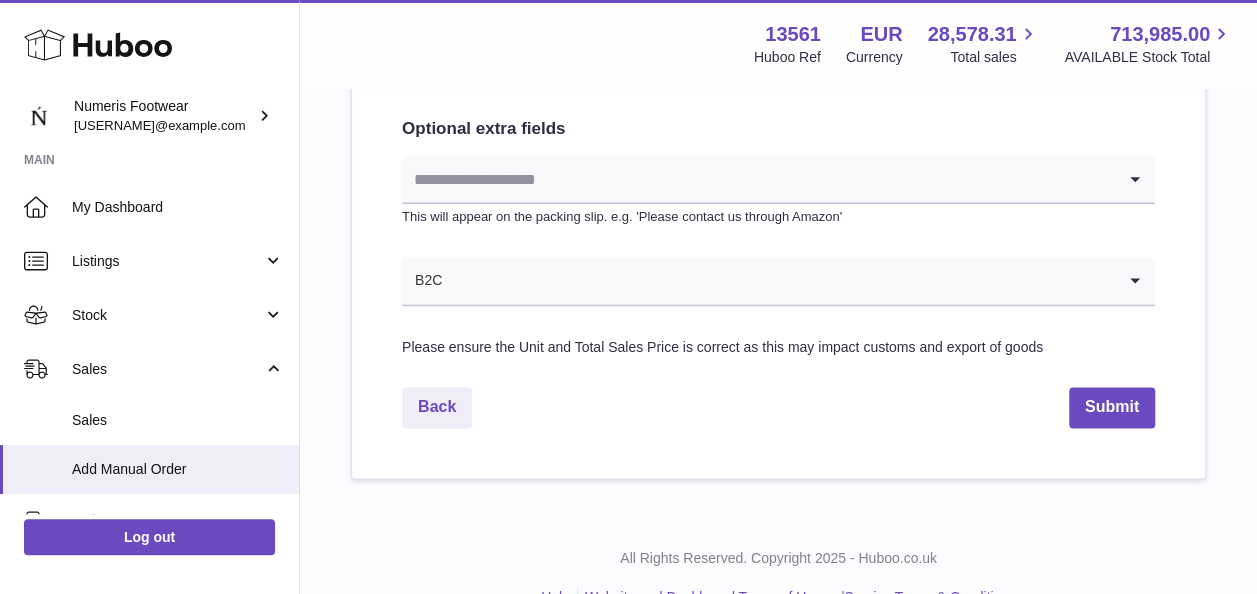 scroll, scrollTop: 1167, scrollLeft: 0, axis: vertical 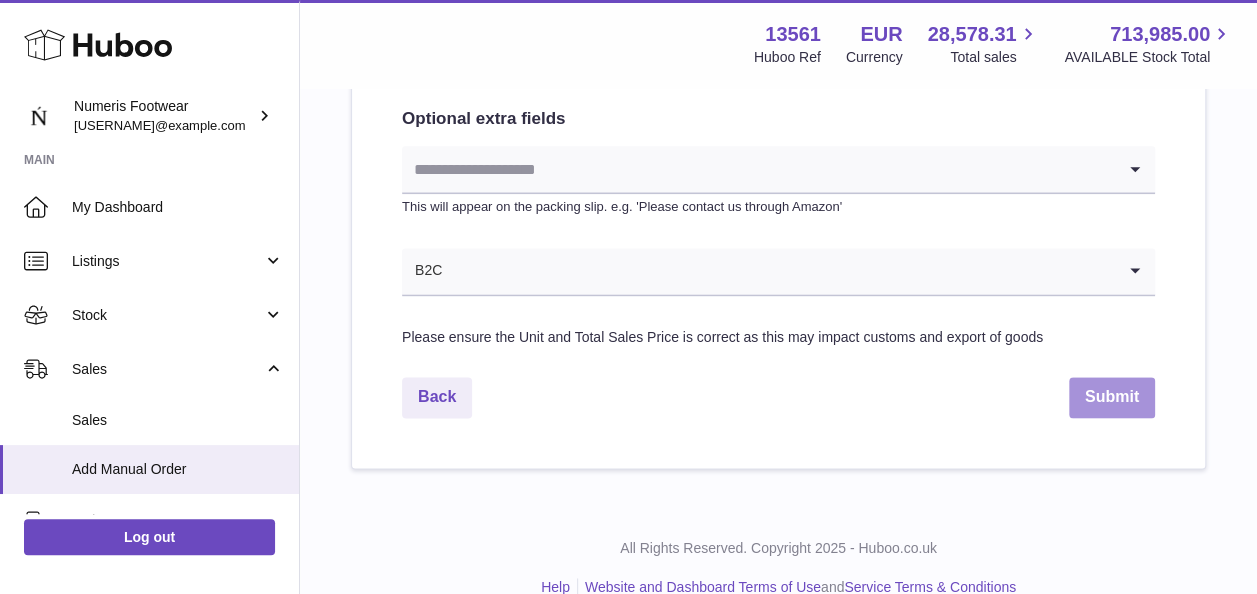 click on "Submit" at bounding box center (1112, 397) 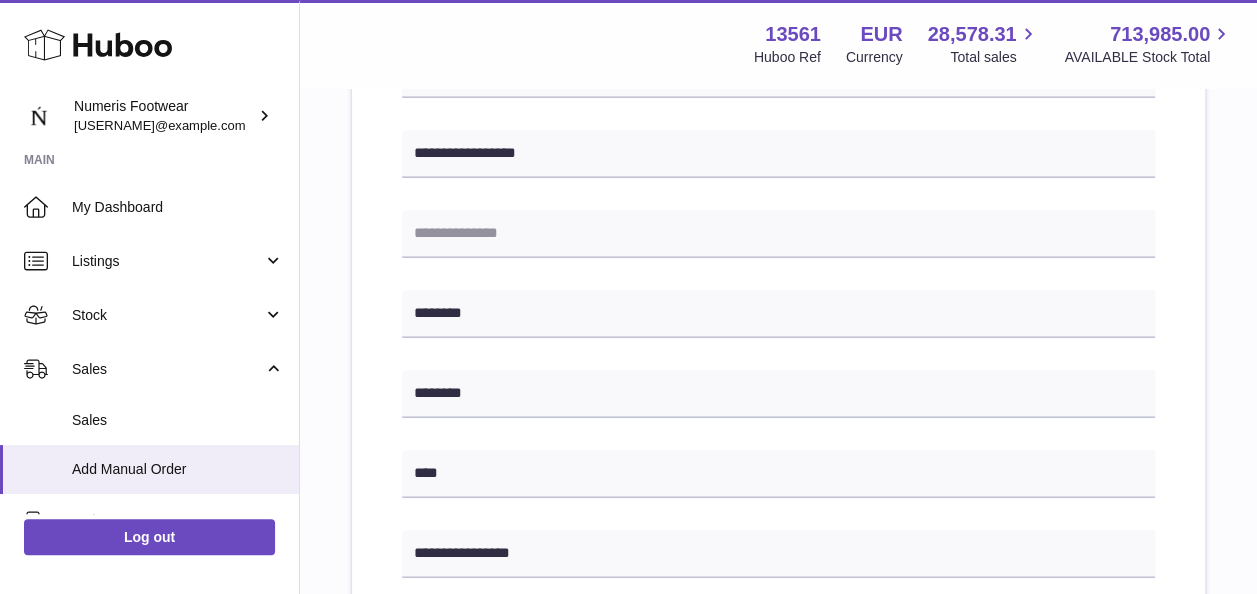 scroll, scrollTop: 220, scrollLeft: 0, axis: vertical 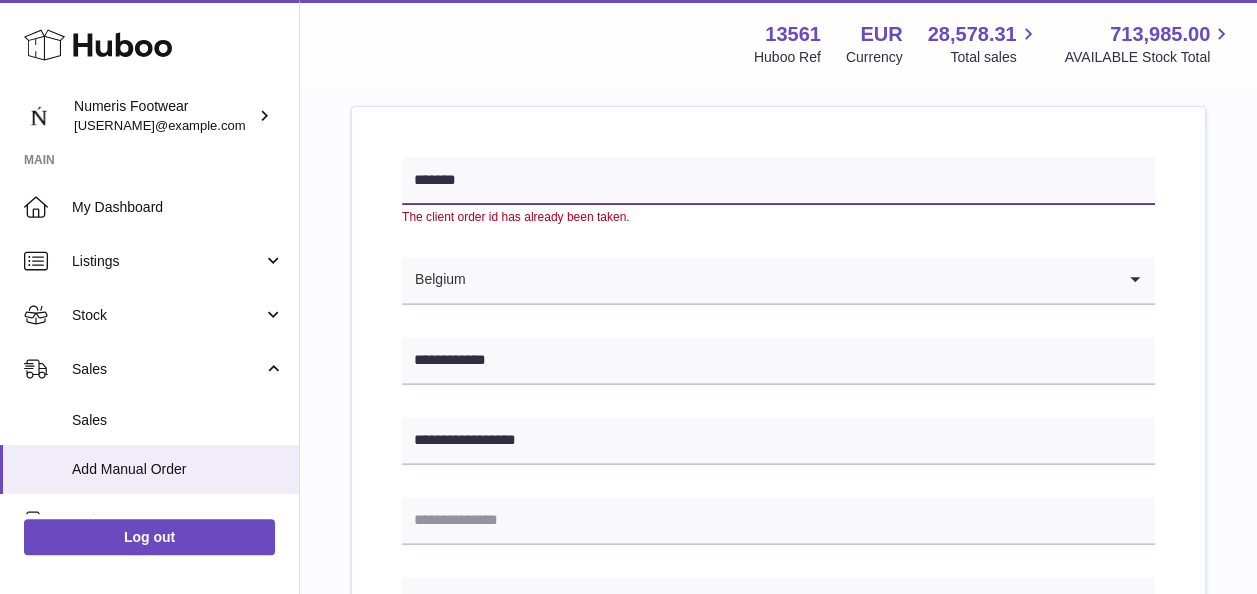 click on "*******" at bounding box center [778, 181] 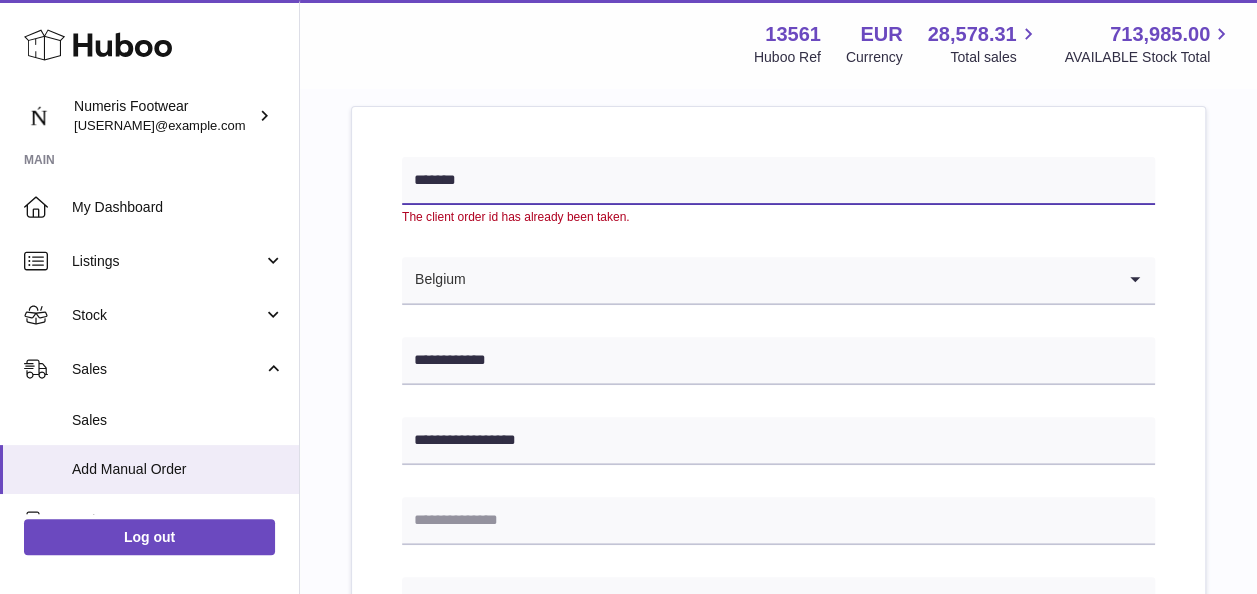 drag, startPoint x: 488, startPoint y: 172, endPoint x: 378, endPoint y: 158, distance: 110.88733 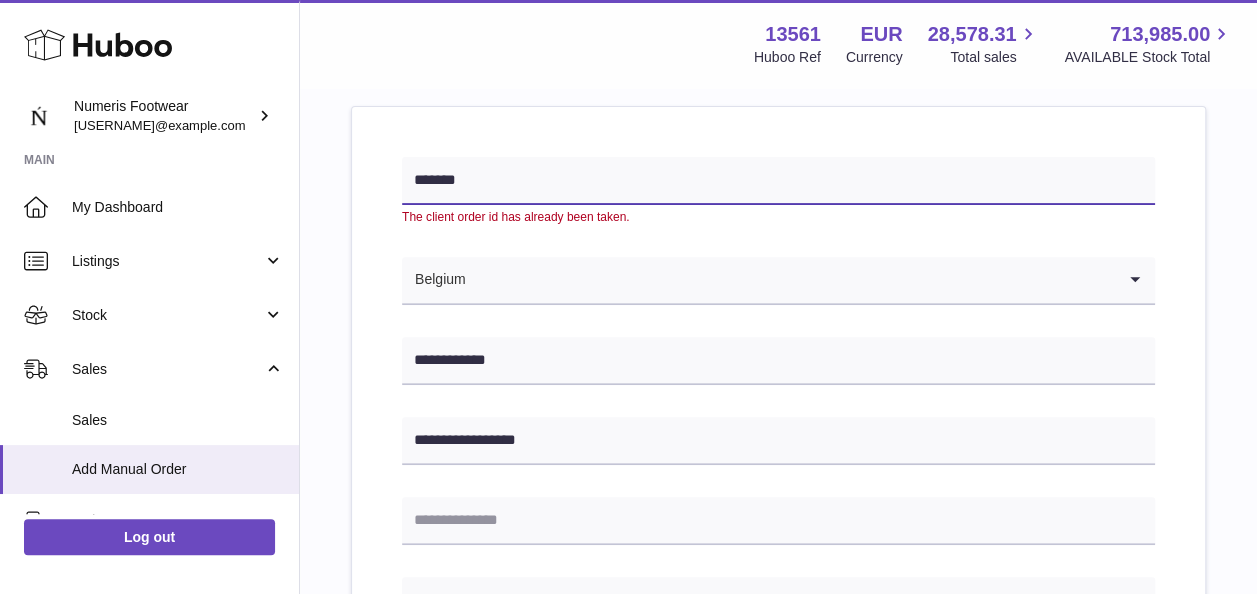 click on "**********" at bounding box center (778, 771) 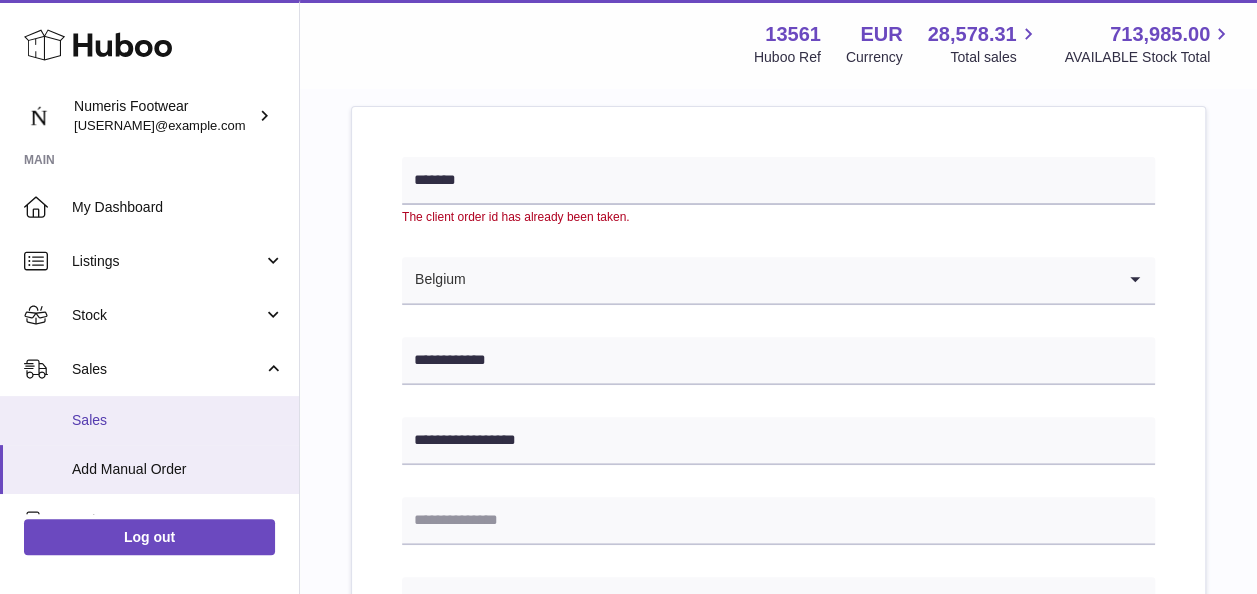 click on "Sales" at bounding box center (149, 420) 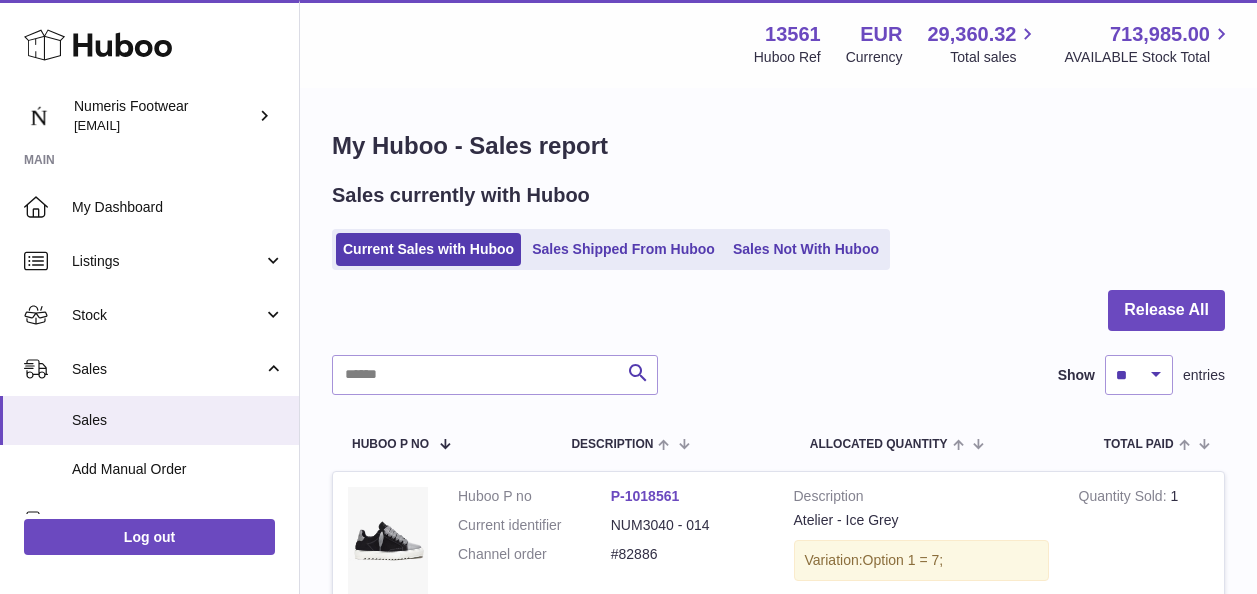 scroll, scrollTop: 0, scrollLeft: 0, axis: both 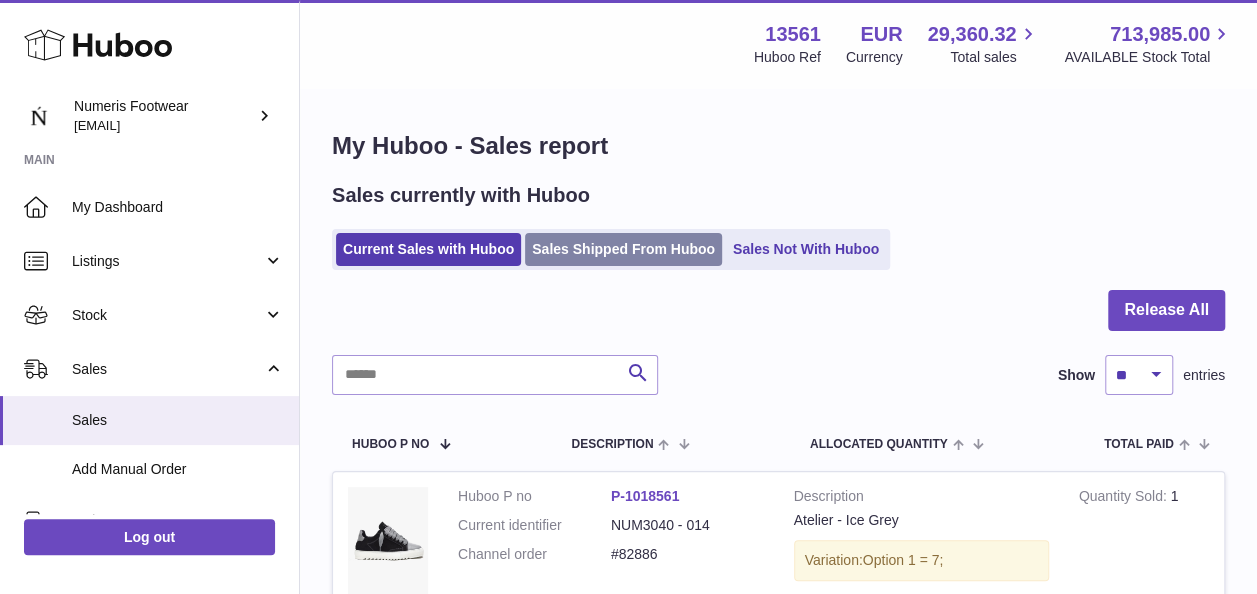 click on "Sales Shipped From Huboo" at bounding box center [623, 249] 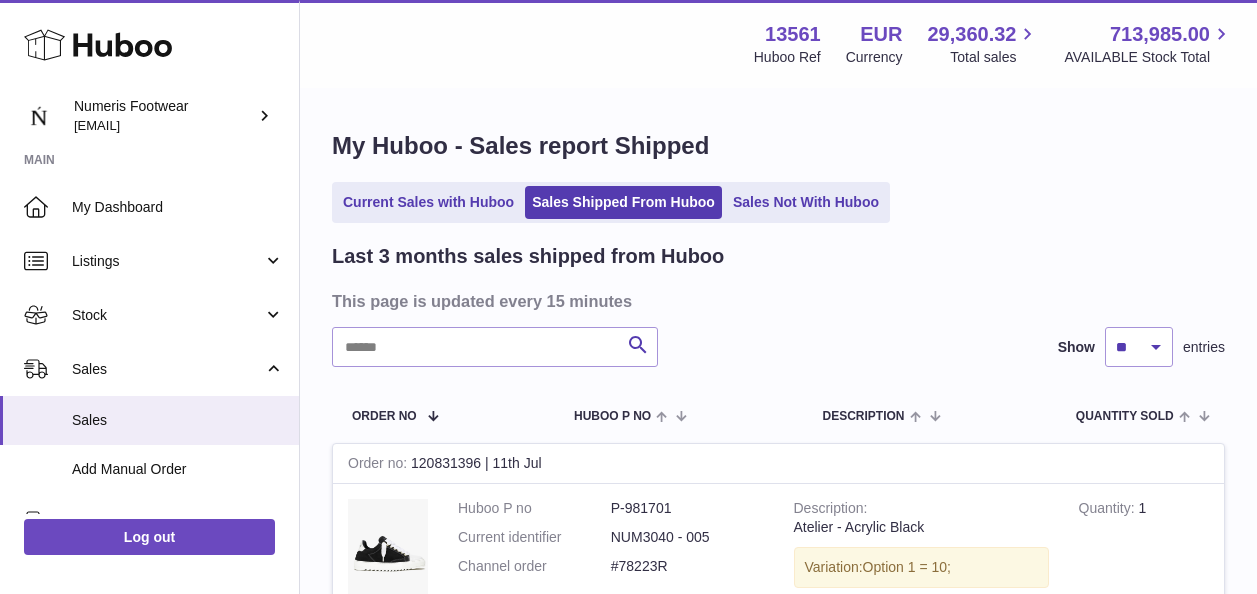 scroll, scrollTop: 0, scrollLeft: 0, axis: both 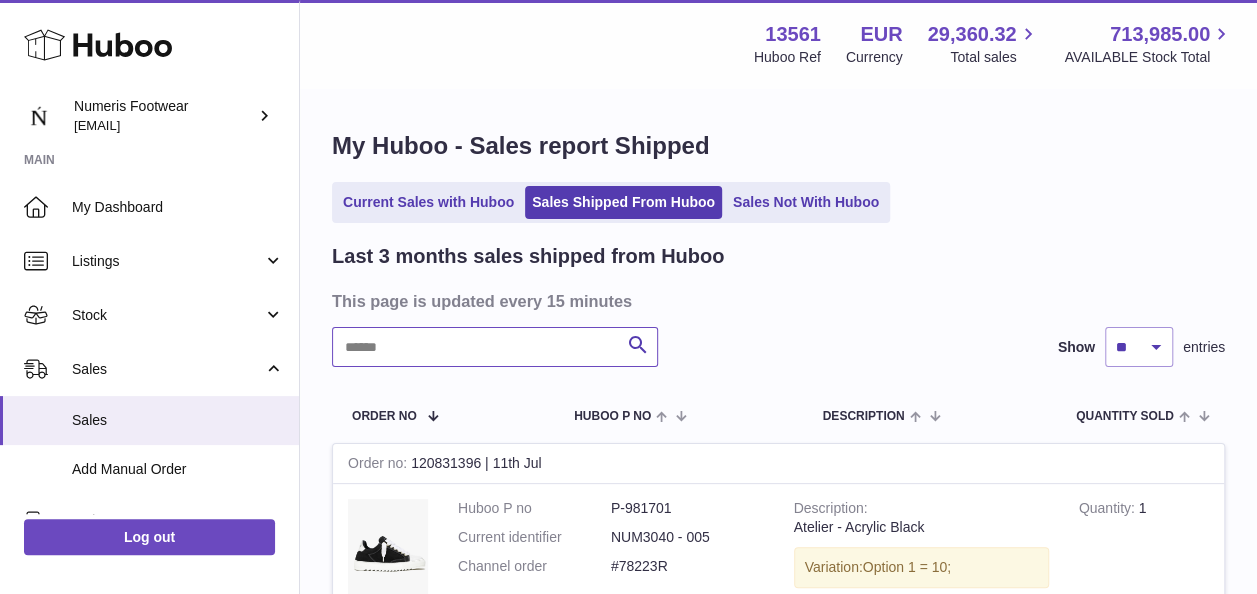 click at bounding box center (495, 347) 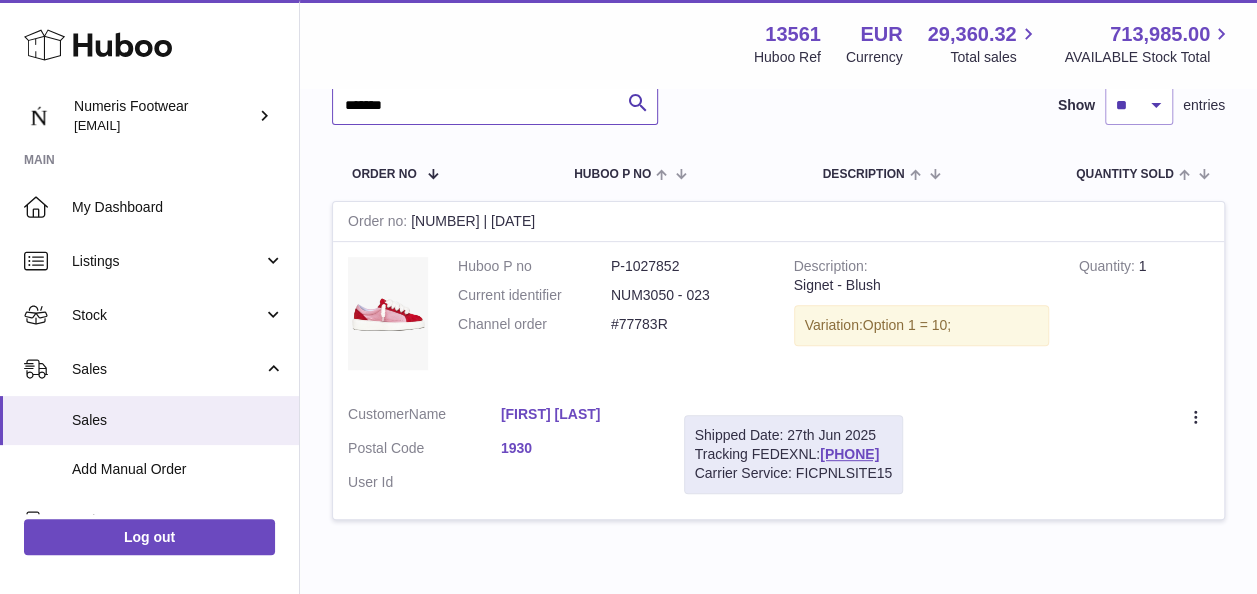 scroll, scrollTop: 244, scrollLeft: 0, axis: vertical 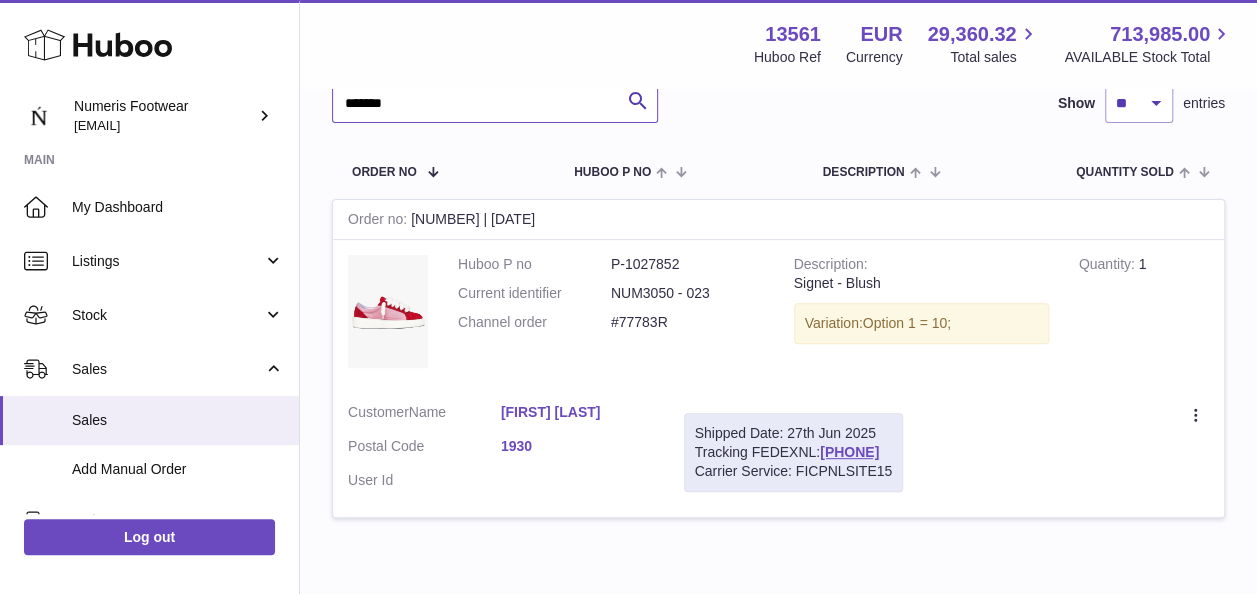 type on "*******" 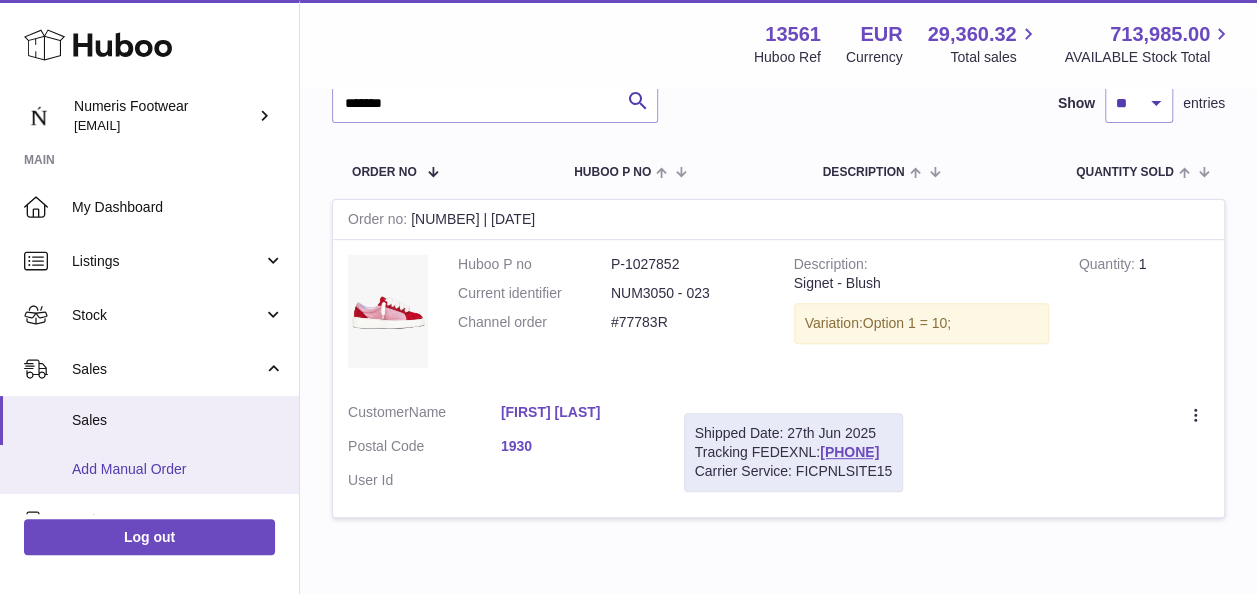 click on "Add Manual Order" at bounding box center [178, 469] 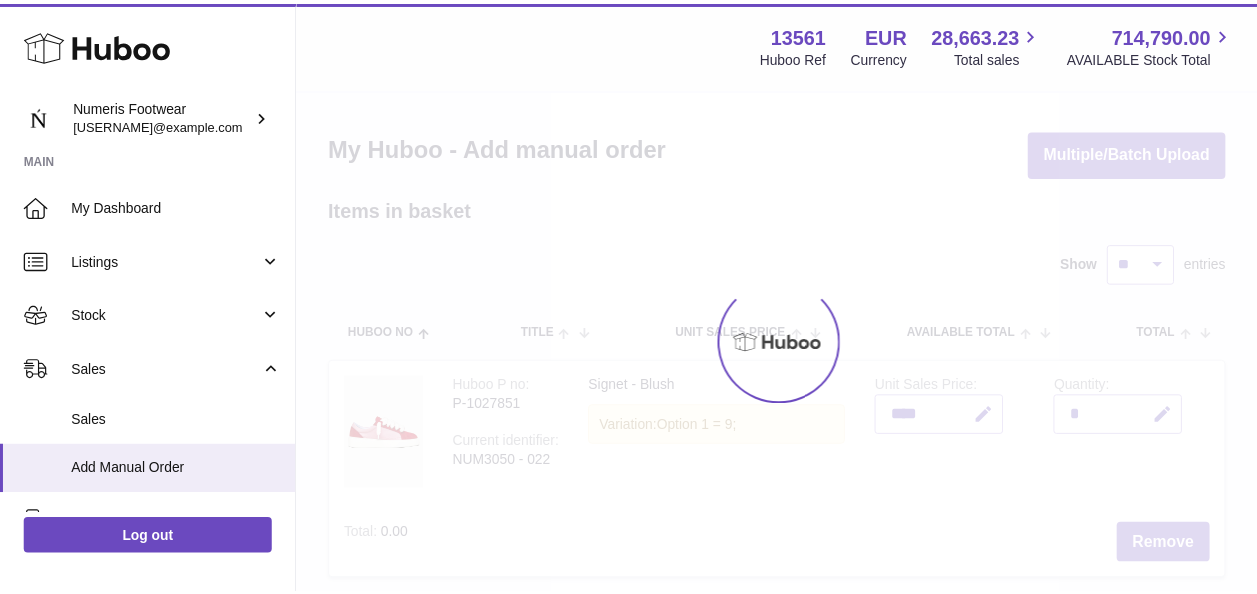 scroll, scrollTop: 0, scrollLeft: 0, axis: both 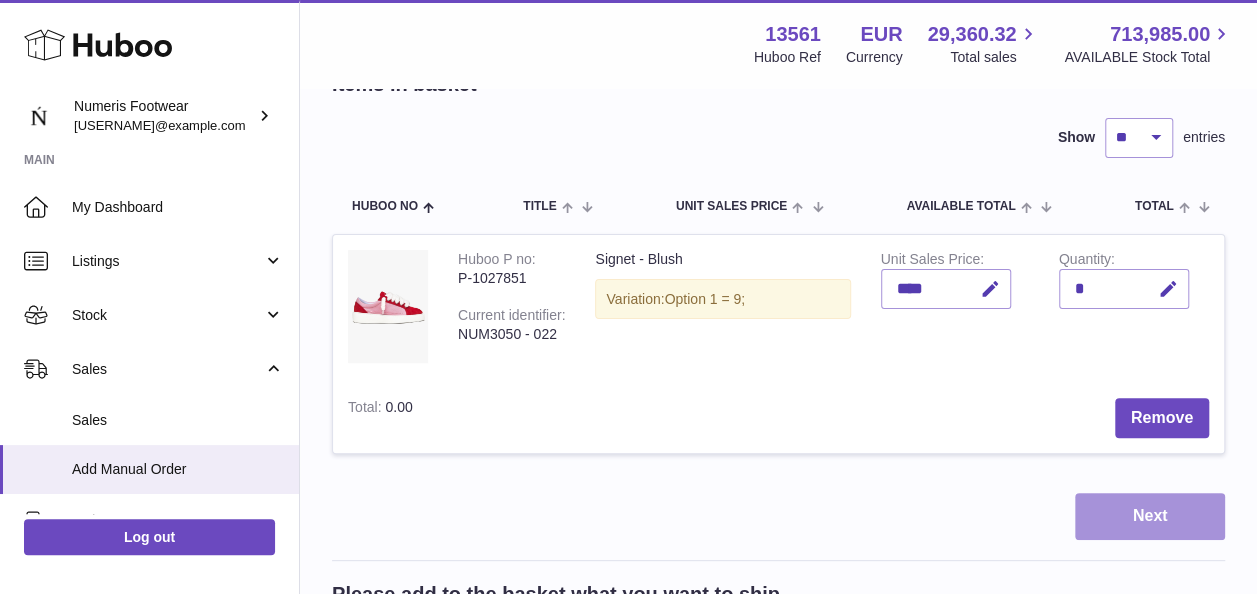 click on "Next" at bounding box center (1150, 516) 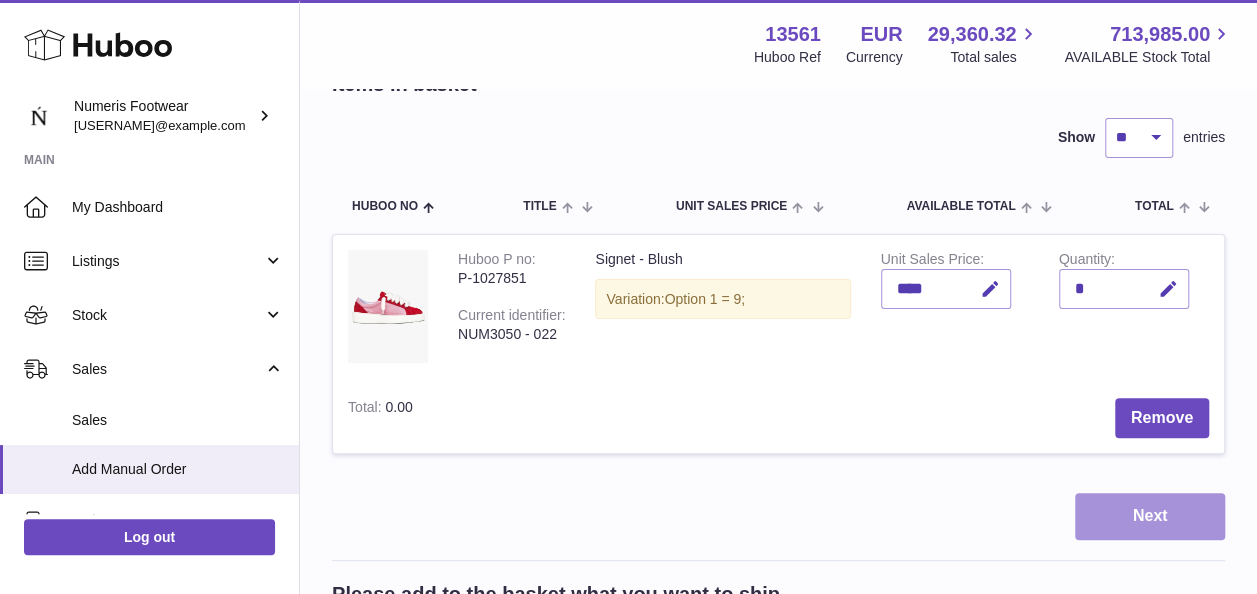 scroll, scrollTop: 0, scrollLeft: 0, axis: both 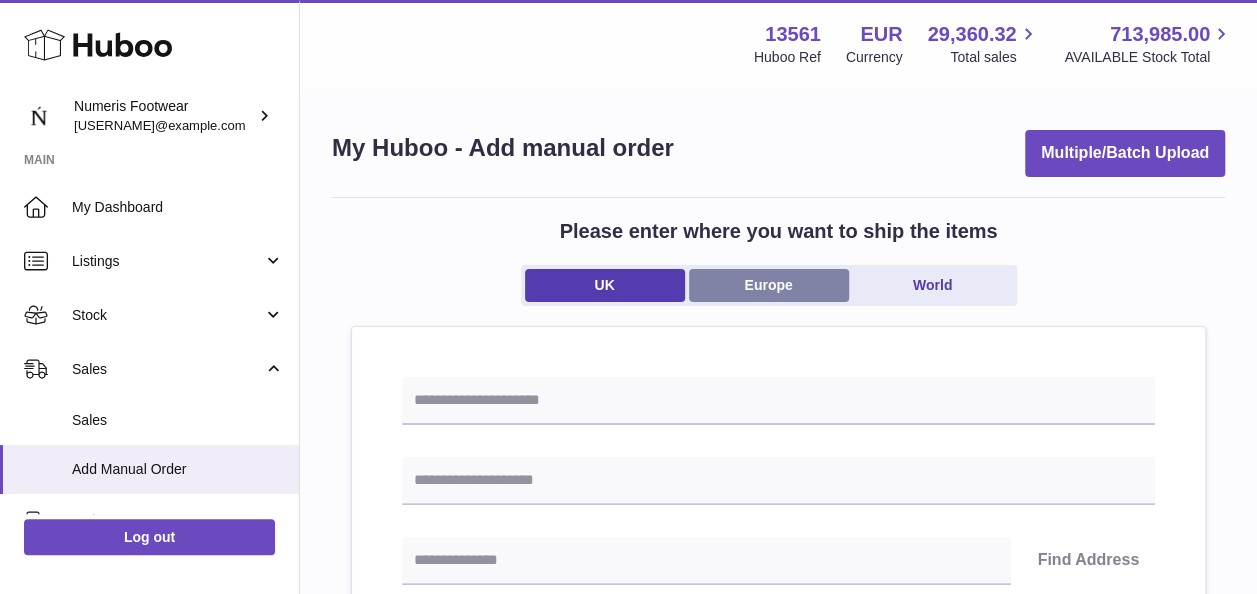 click on "Europe" at bounding box center [769, 285] 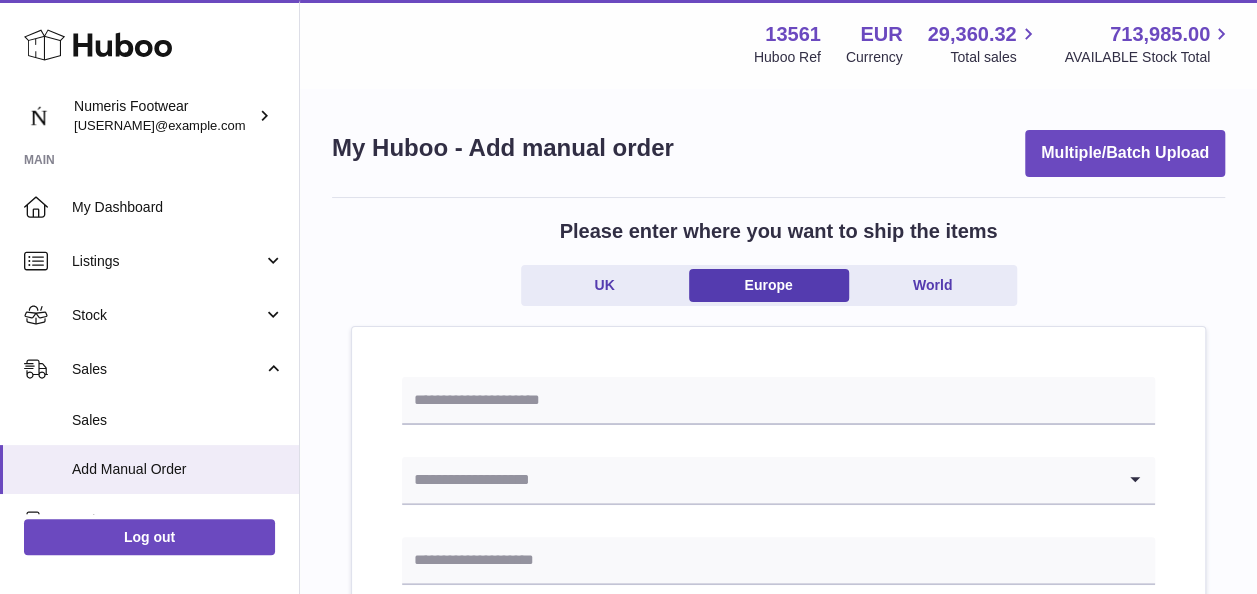 click on "Loading...
Please enter how you want to ship             Loading...
You require an order to be fulfilled which is going directly to another business or retailer rather than directly to a consumer. Please ensure you have contacted our customer service department for further information relating to any associated costs and (order completion) timescales, before proceeding.
Optional extra fields             Loading...       This will appear on the packing slip. e.g. 'Please contact us through Amazon'
B2C
Loading...
Back" at bounding box center [778, 981] 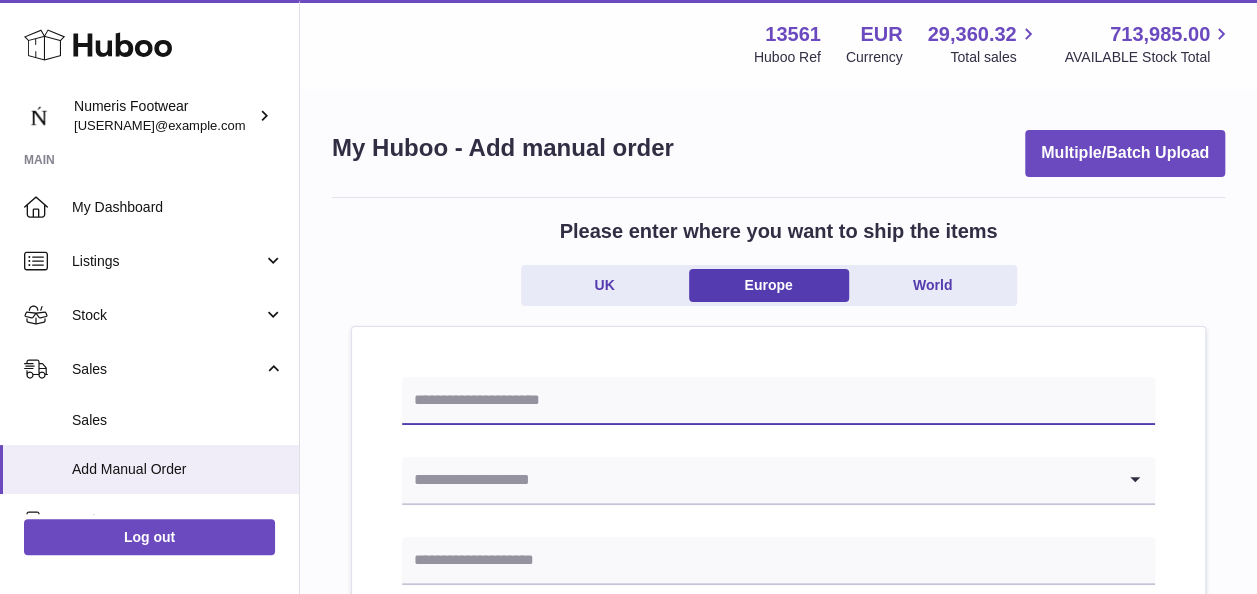 click at bounding box center [778, 401] 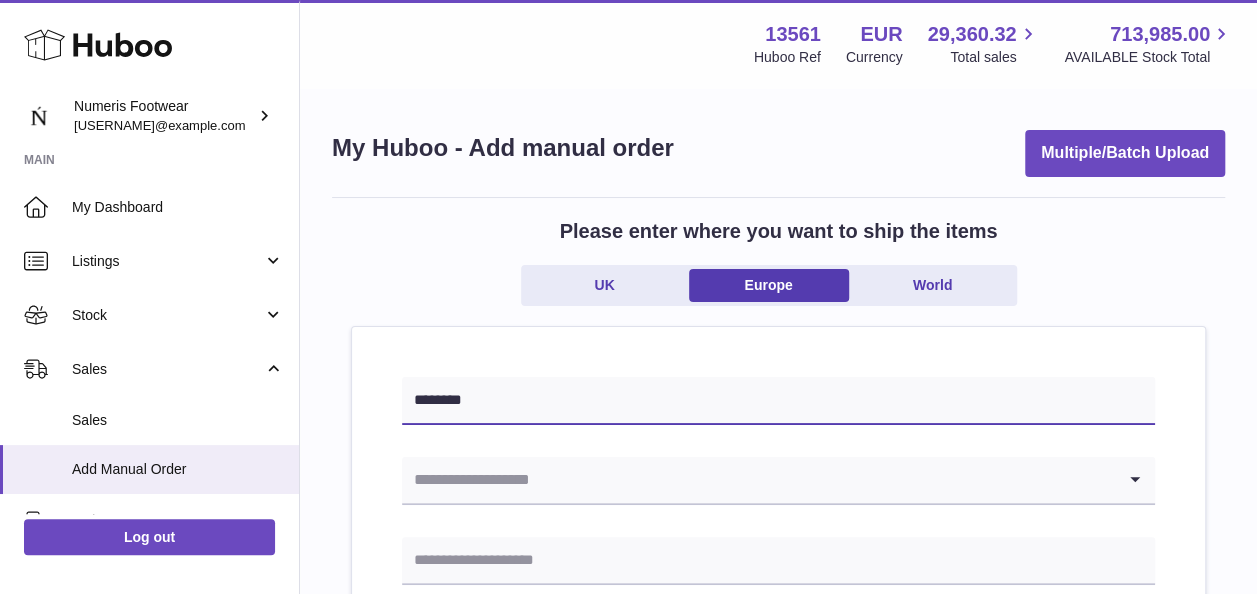 type on "********" 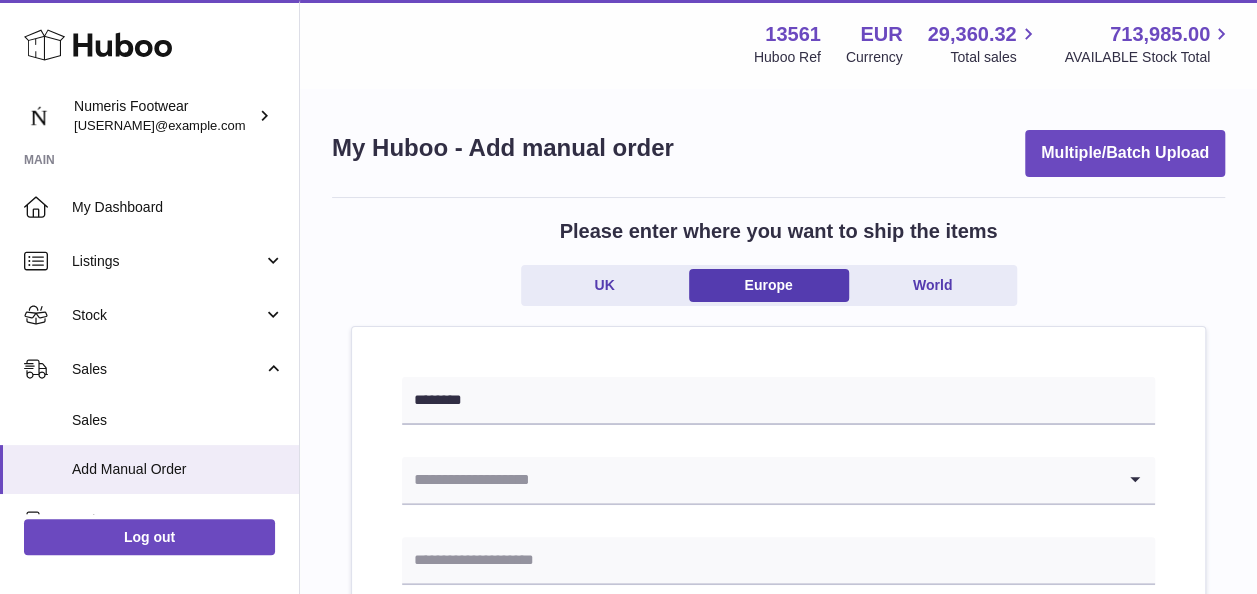 click at bounding box center (758, 480) 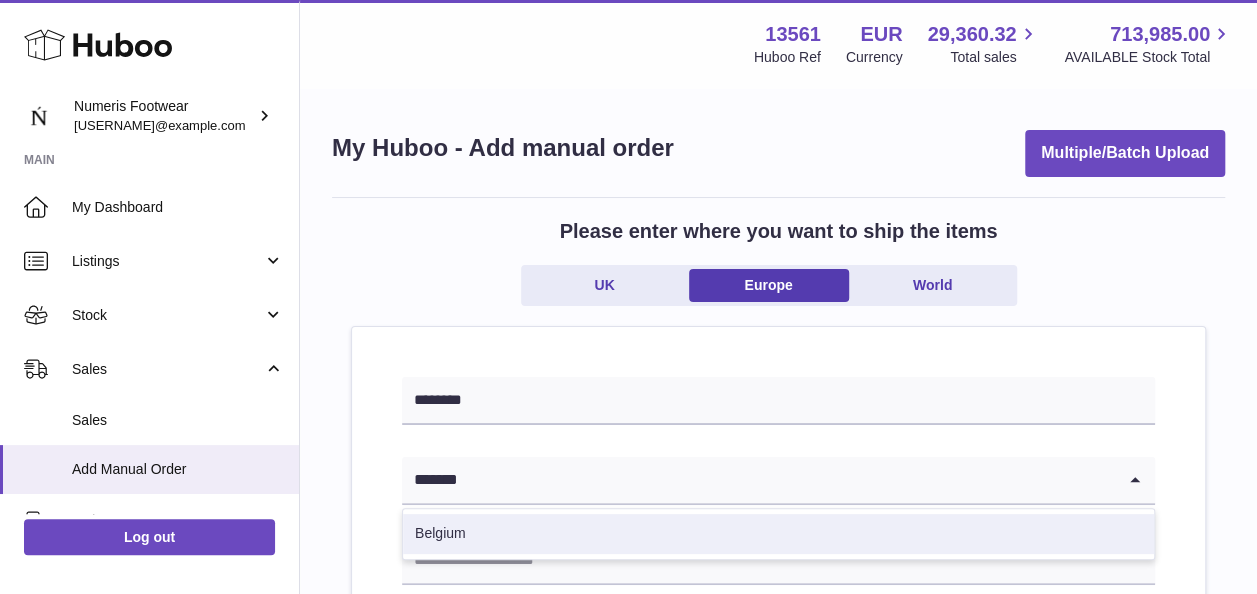 click on "Belgium" at bounding box center [778, 534] 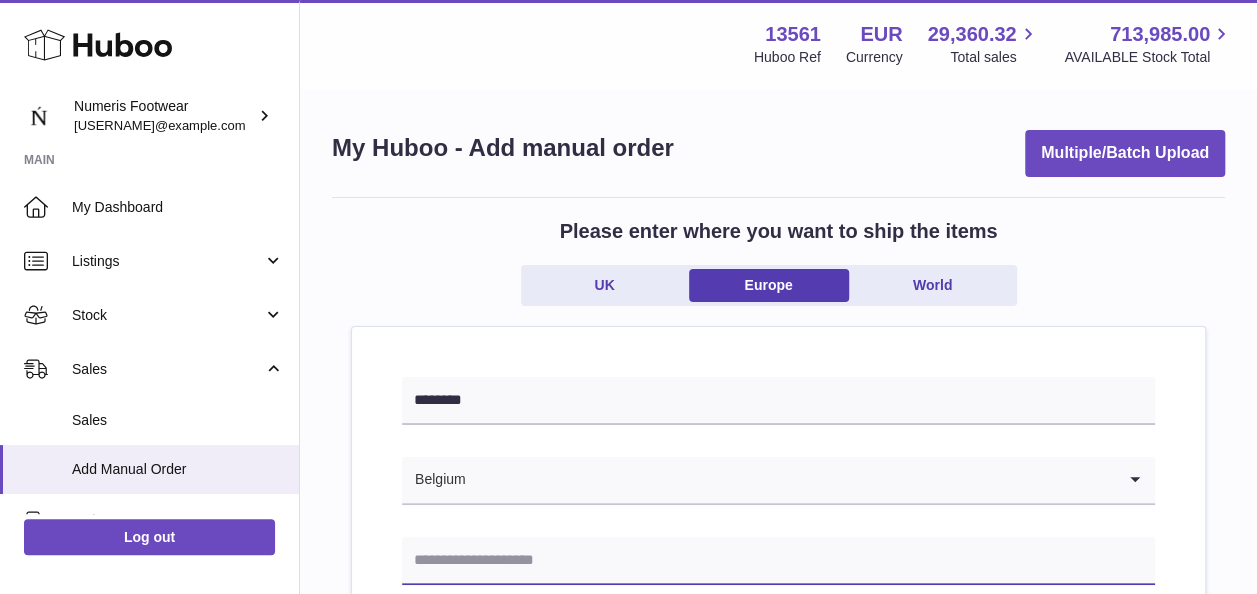 click at bounding box center [778, 561] 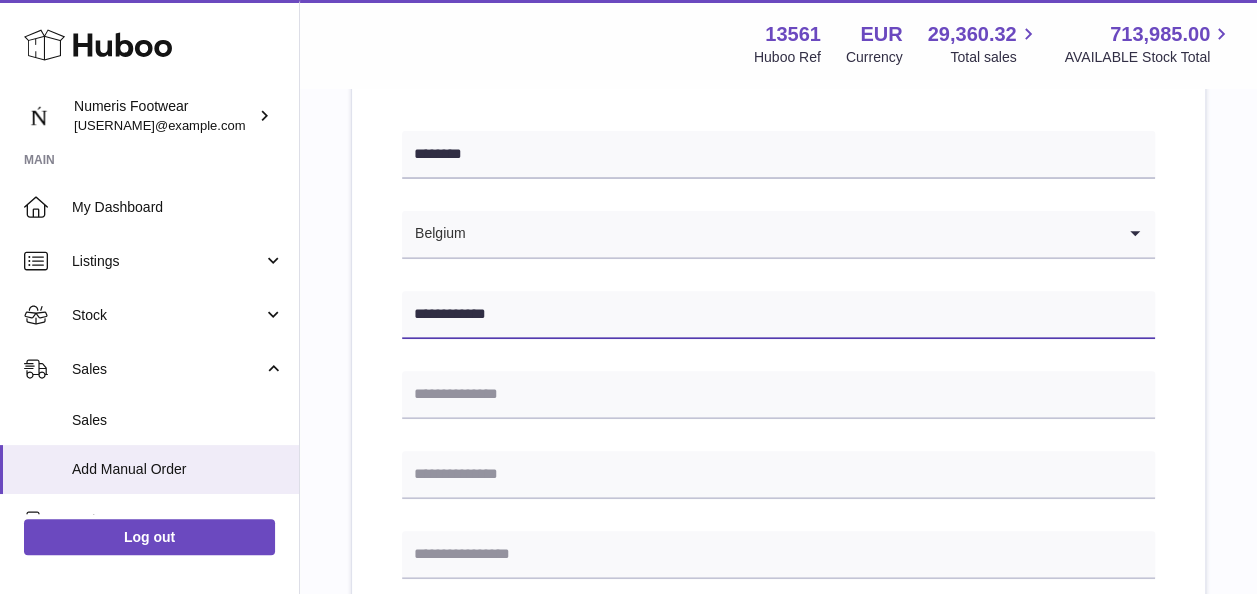 scroll, scrollTop: 254, scrollLeft: 0, axis: vertical 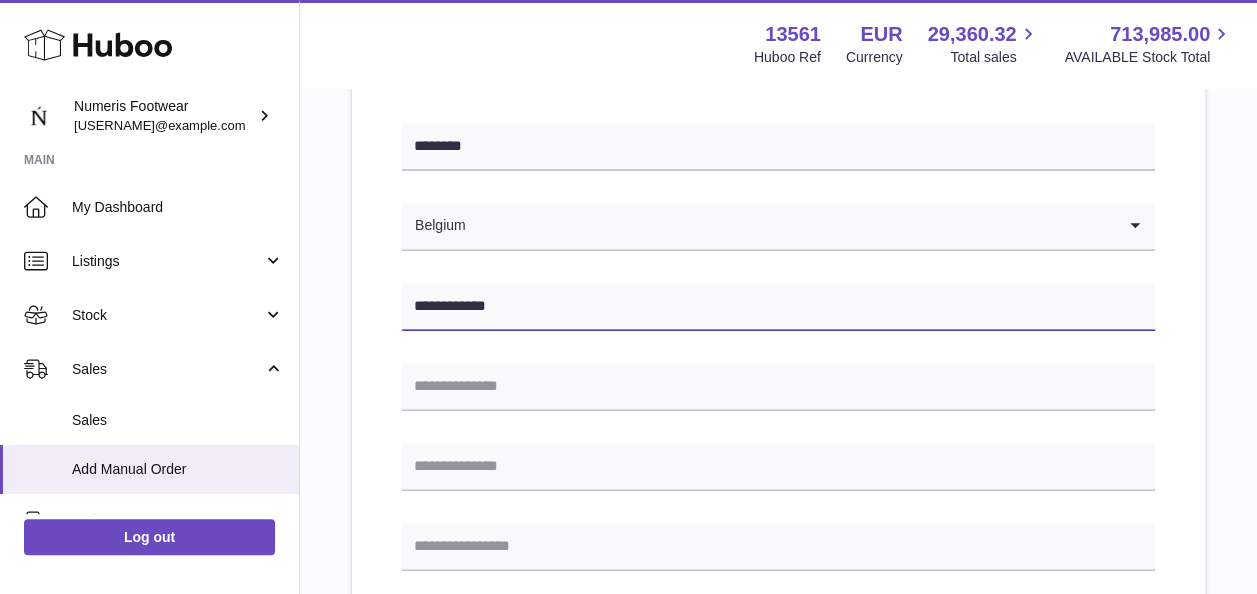 type on "**********" 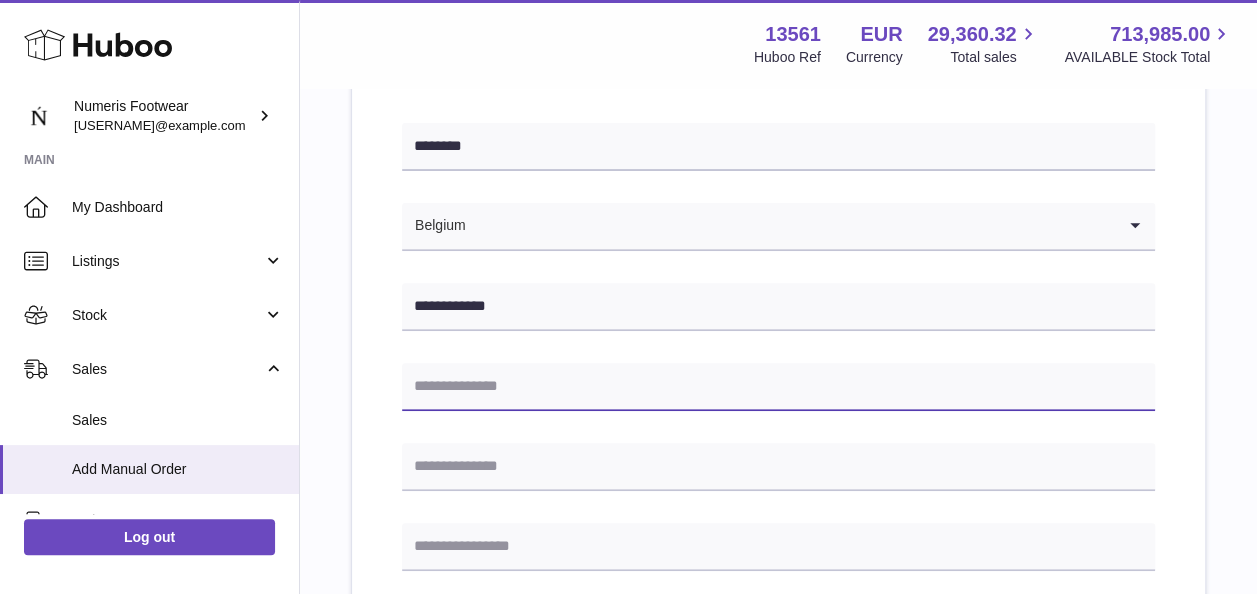 click at bounding box center (778, 387) 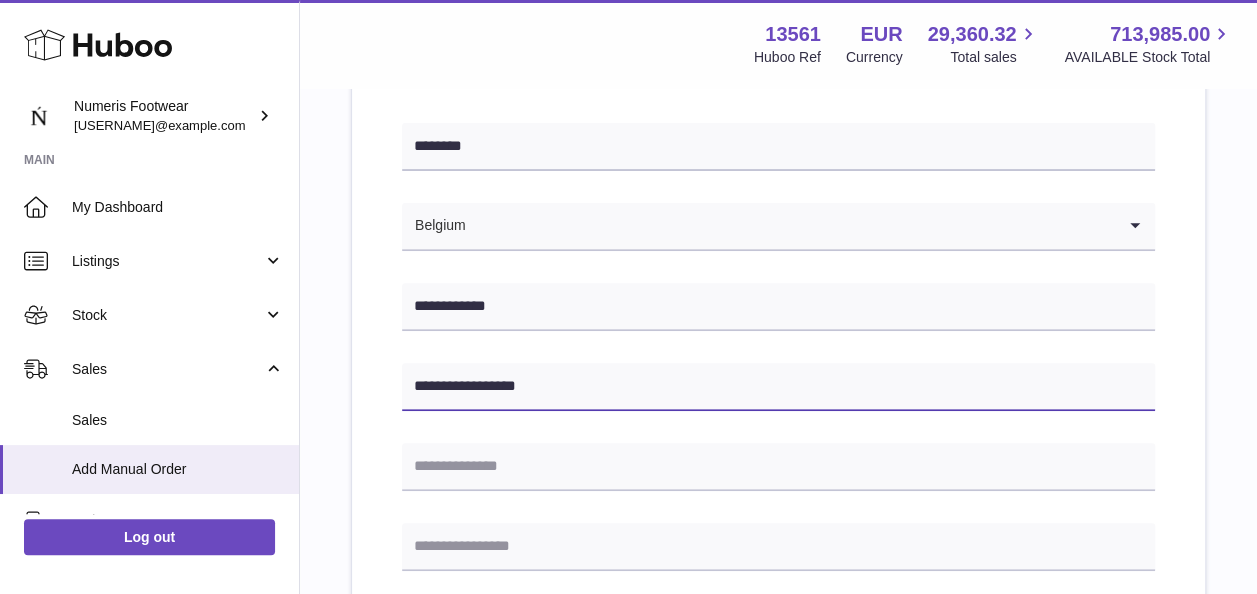type on "**********" 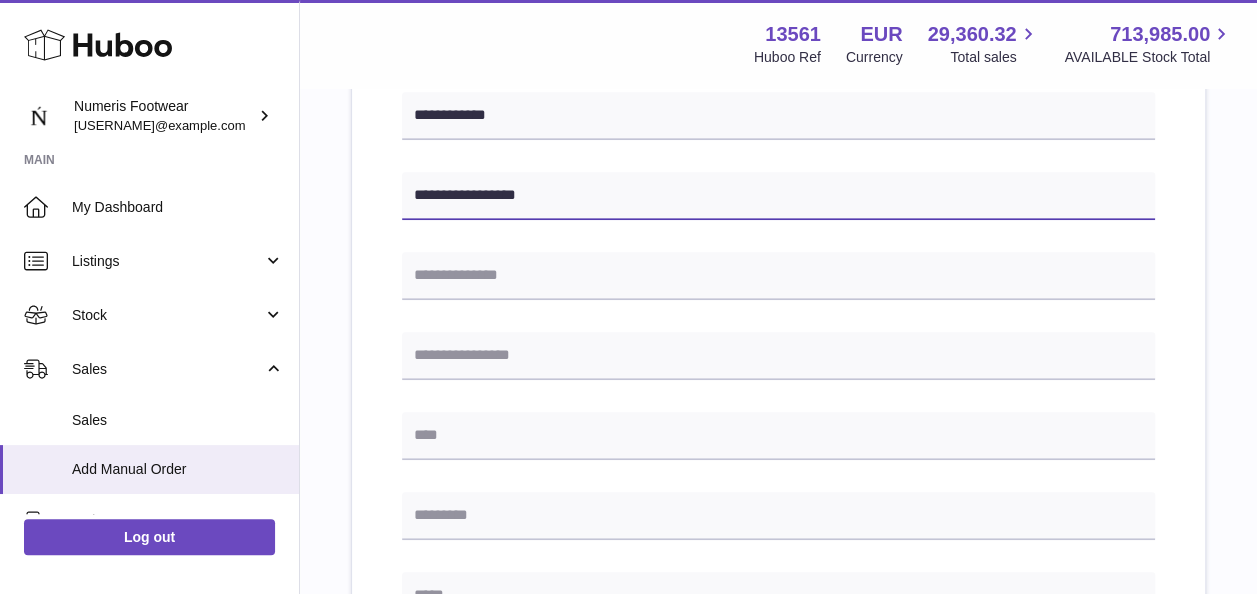 scroll, scrollTop: 448, scrollLeft: 0, axis: vertical 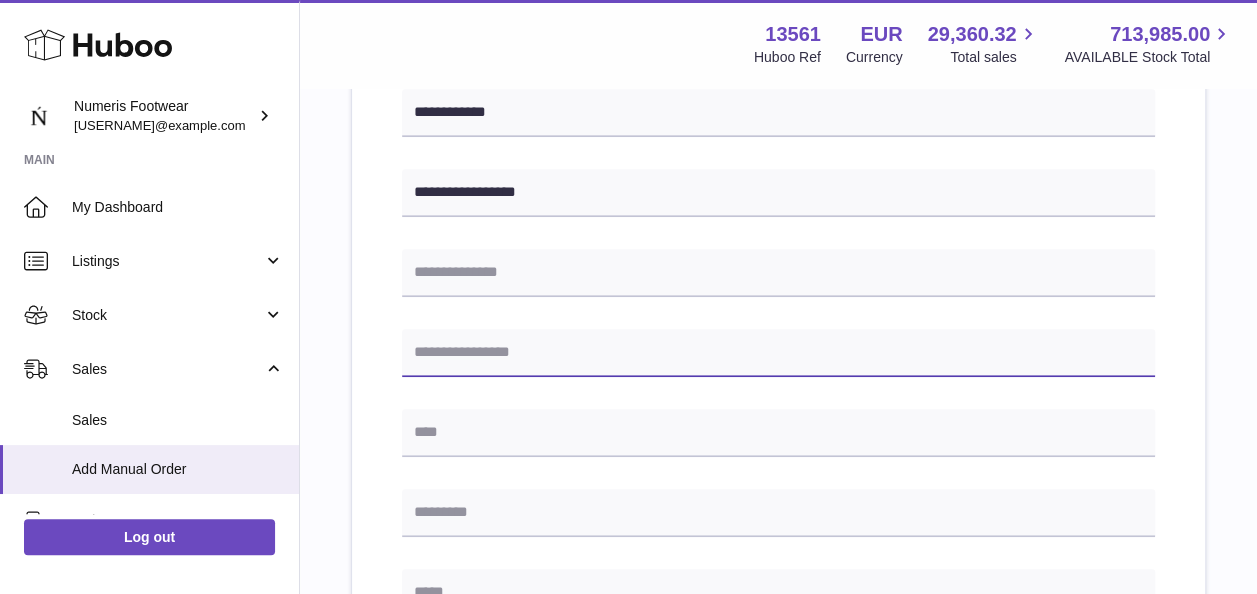 click at bounding box center [778, 353] 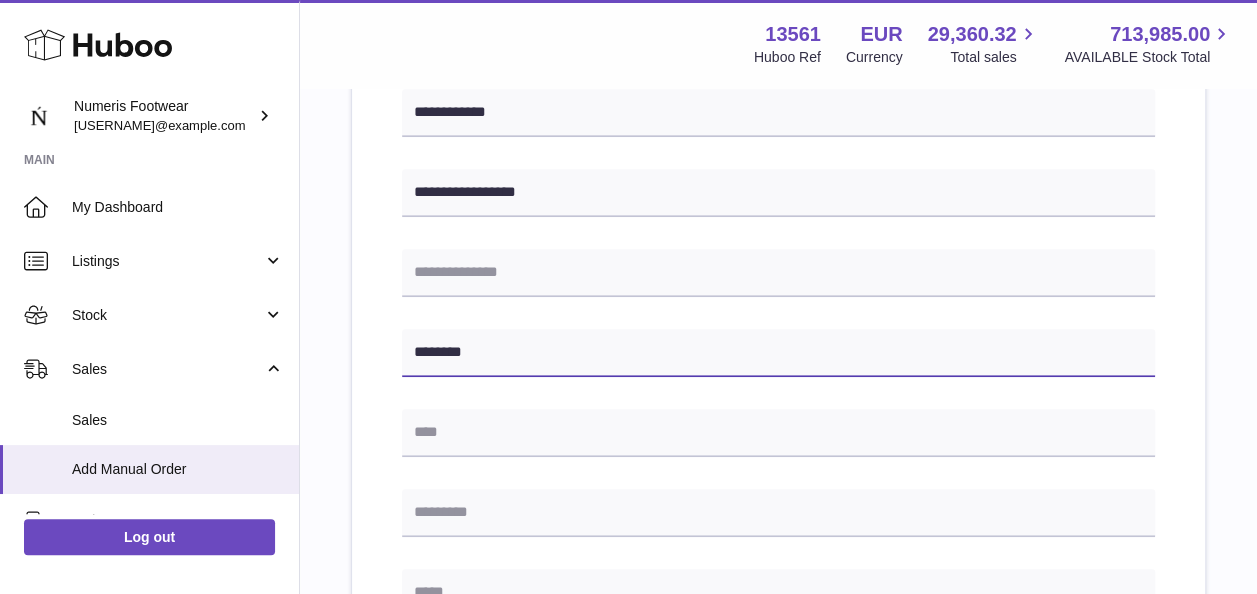 type on "********" 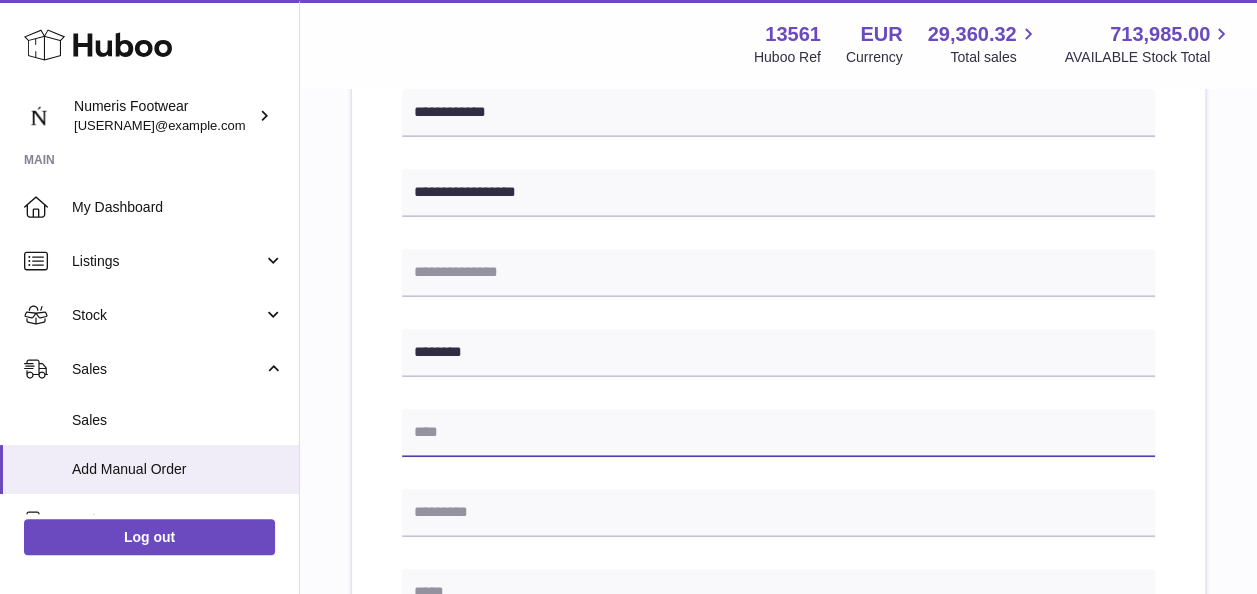 click at bounding box center (778, 433) 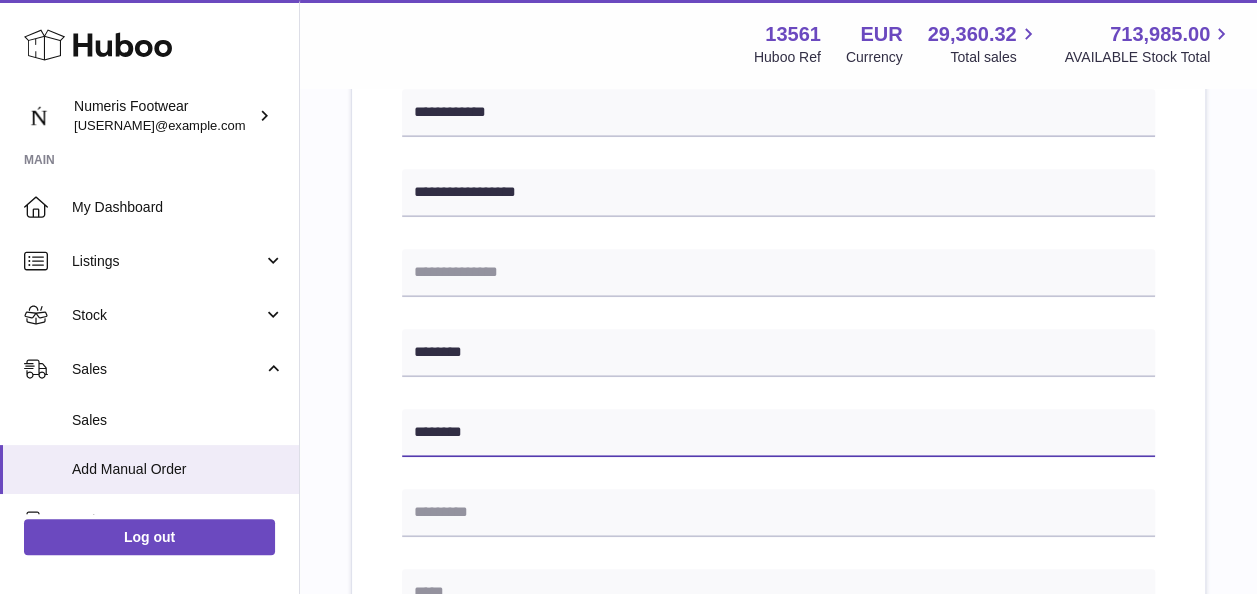 type on "********" 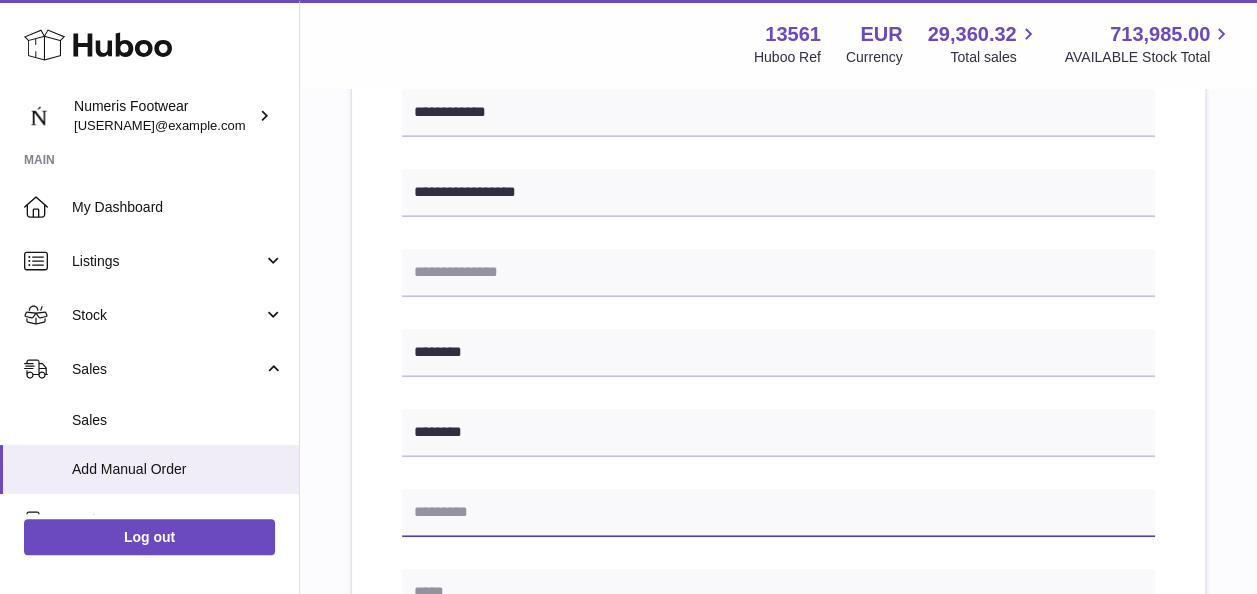 click at bounding box center (778, 513) 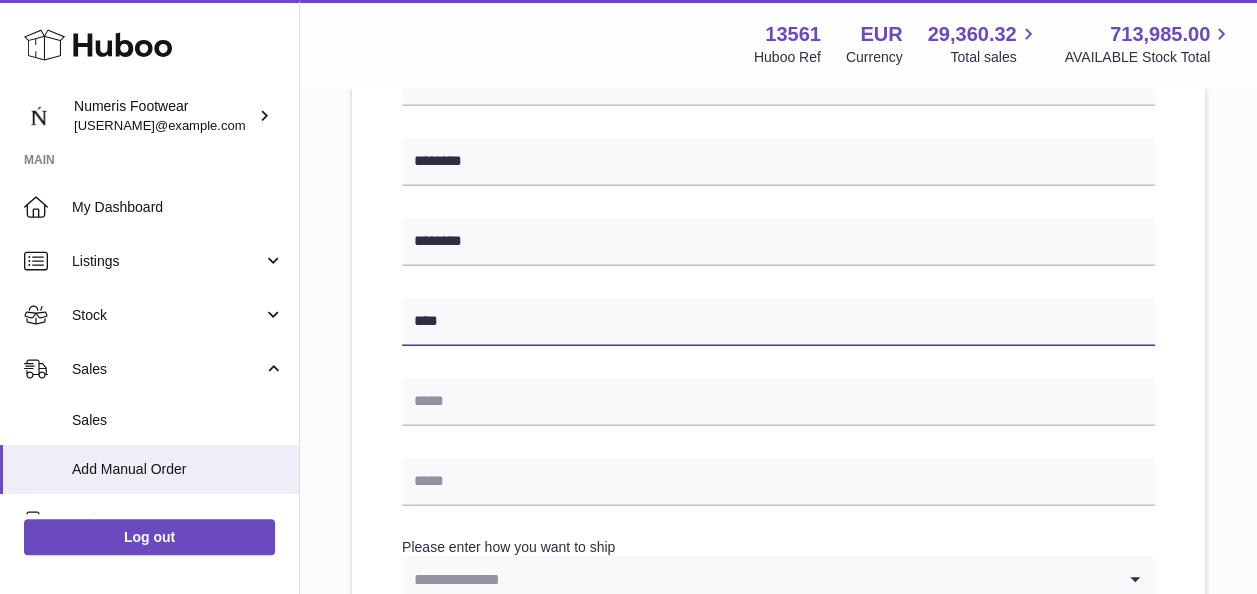 scroll, scrollTop: 642, scrollLeft: 0, axis: vertical 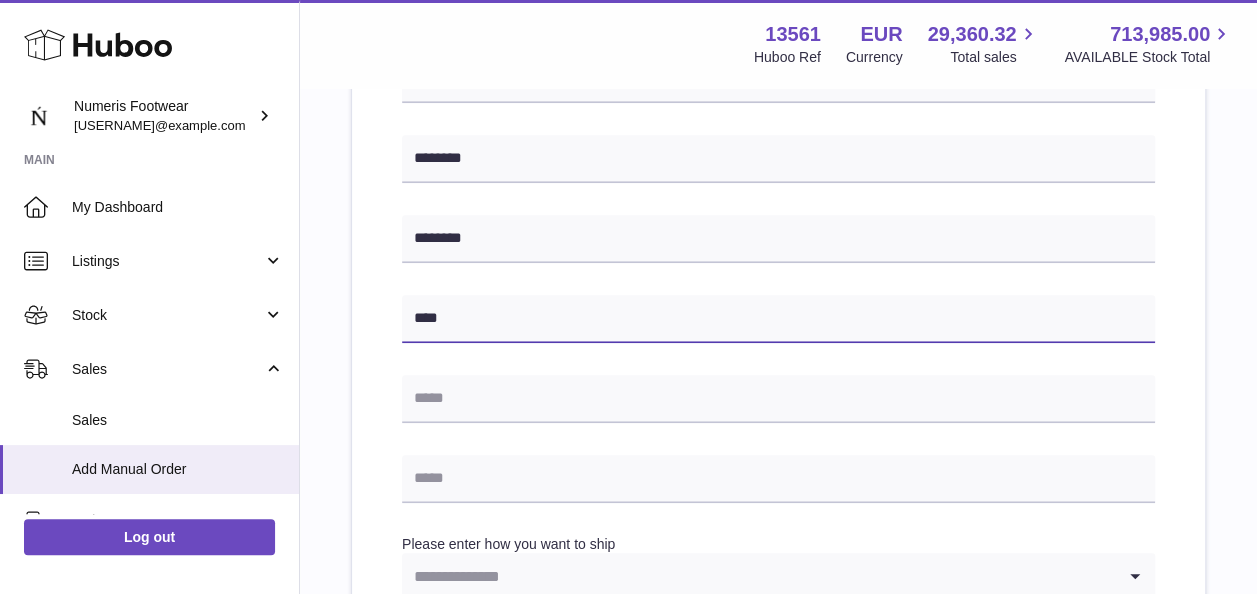 type on "****" 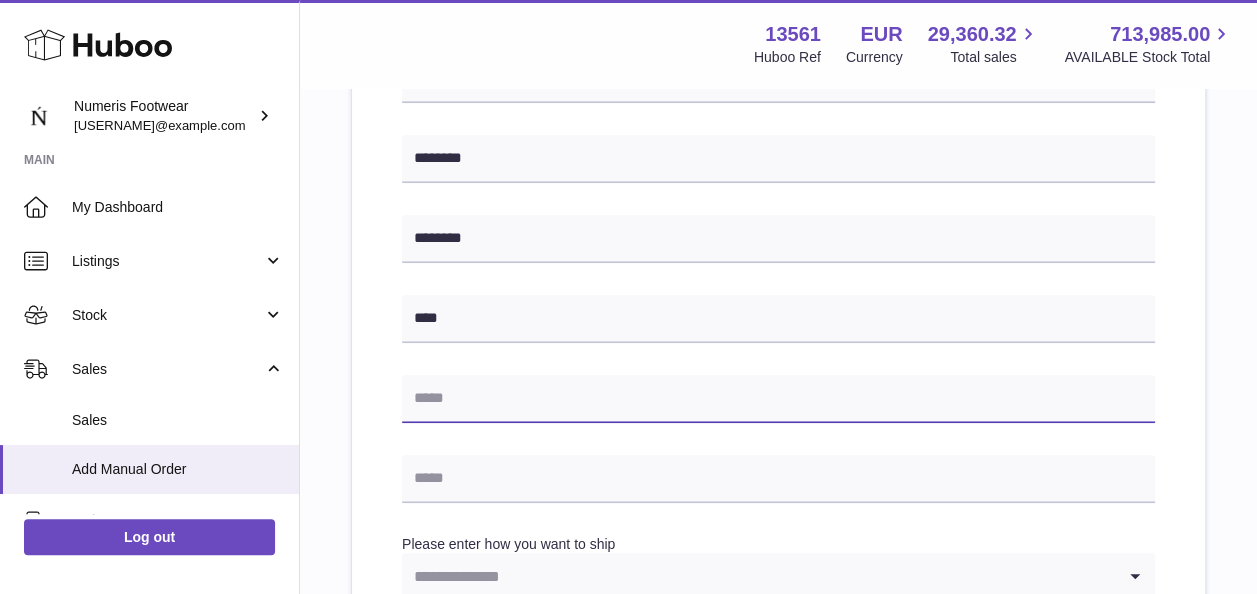 click at bounding box center (778, 399) 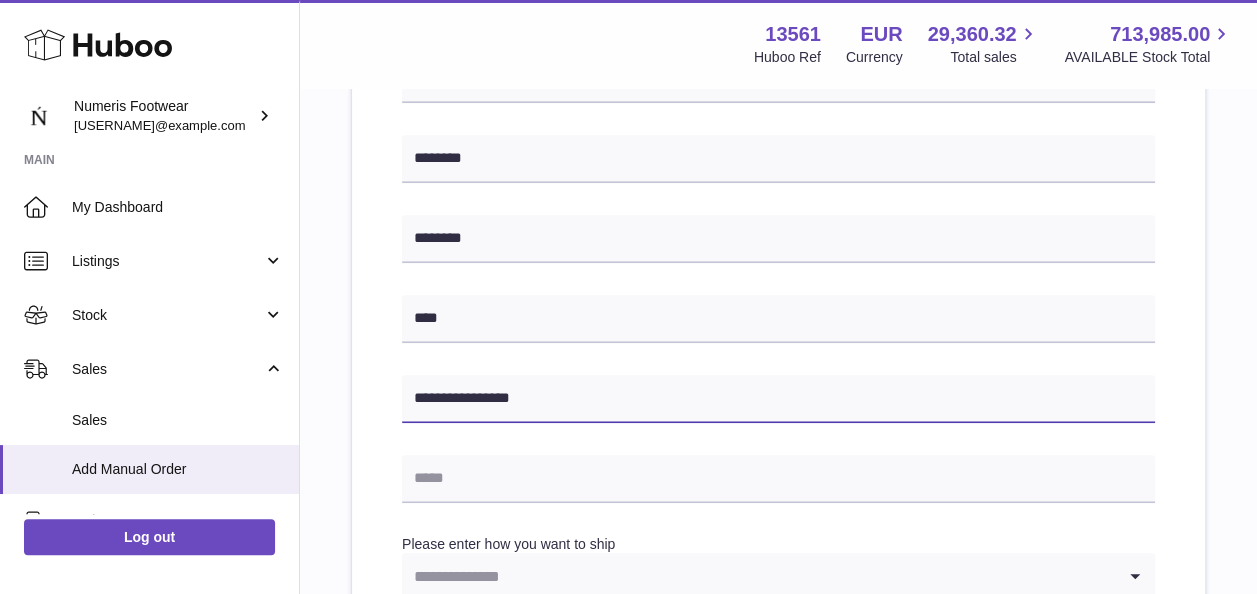 type on "**********" 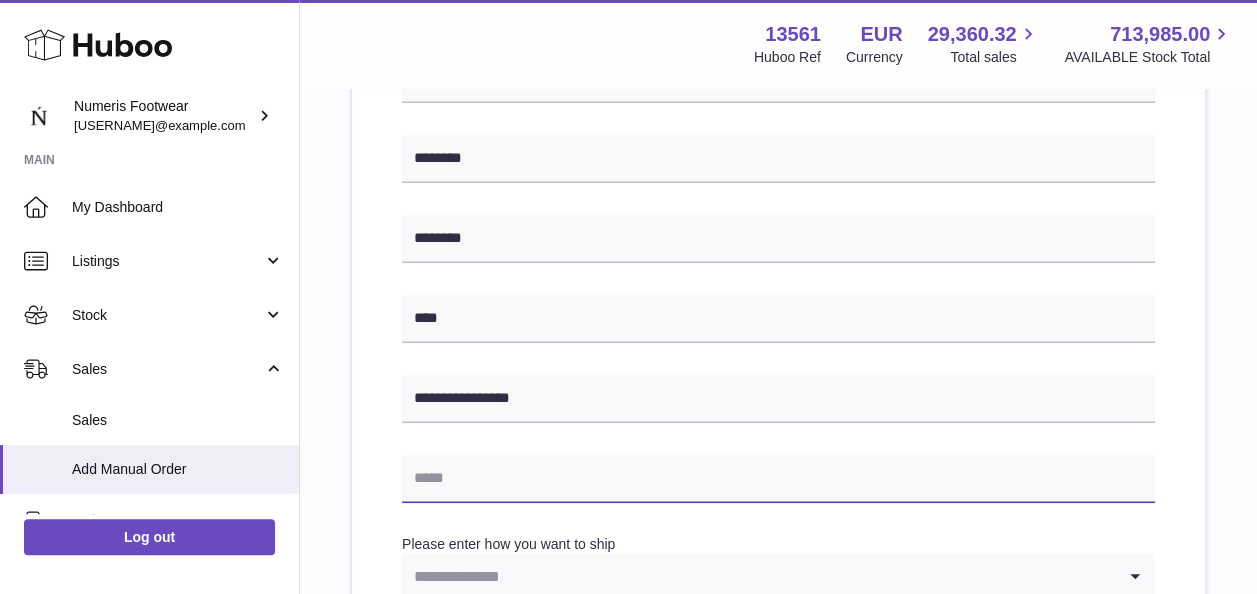 click at bounding box center (778, 479) 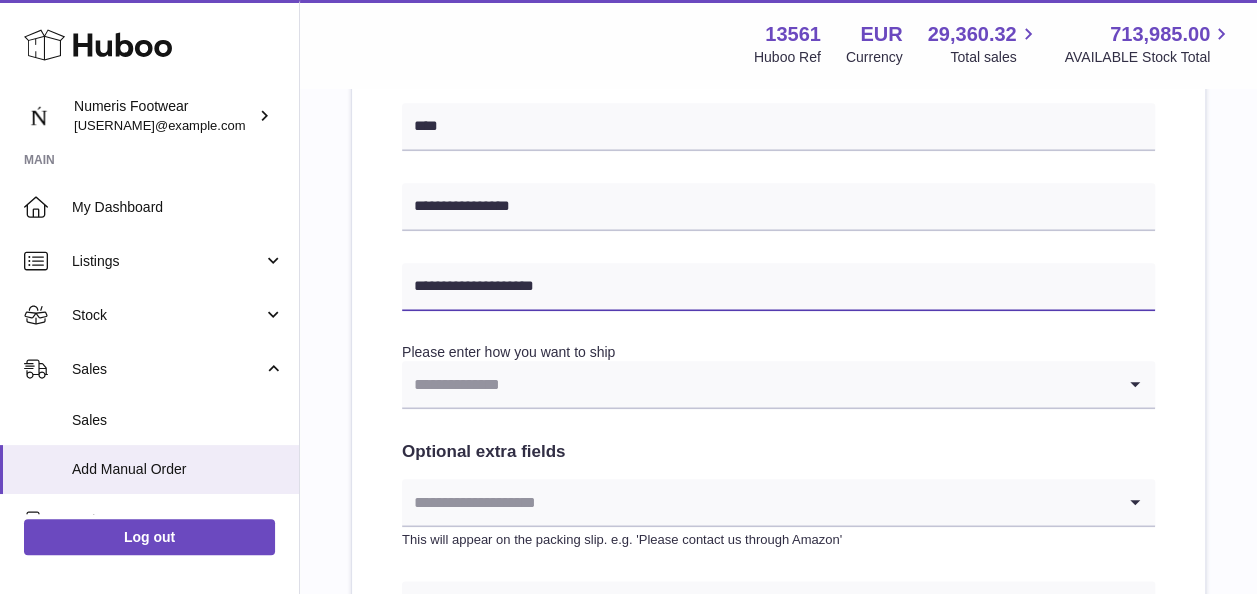 scroll, scrollTop: 864, scrollLeft: 0, axis: vertical 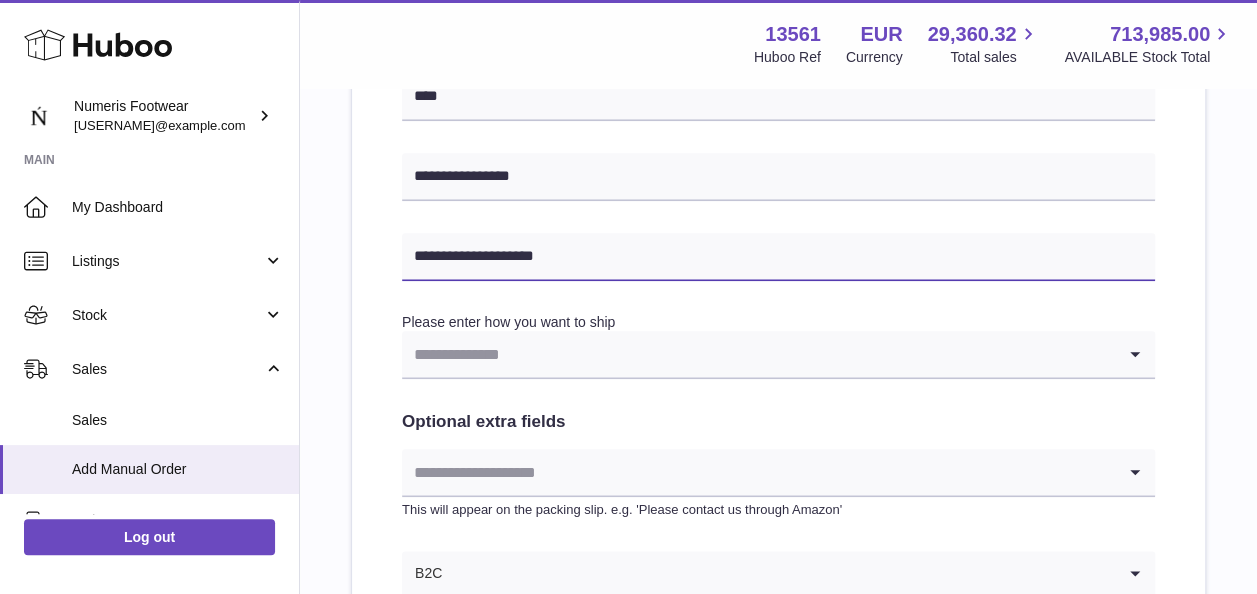 type on "**********" 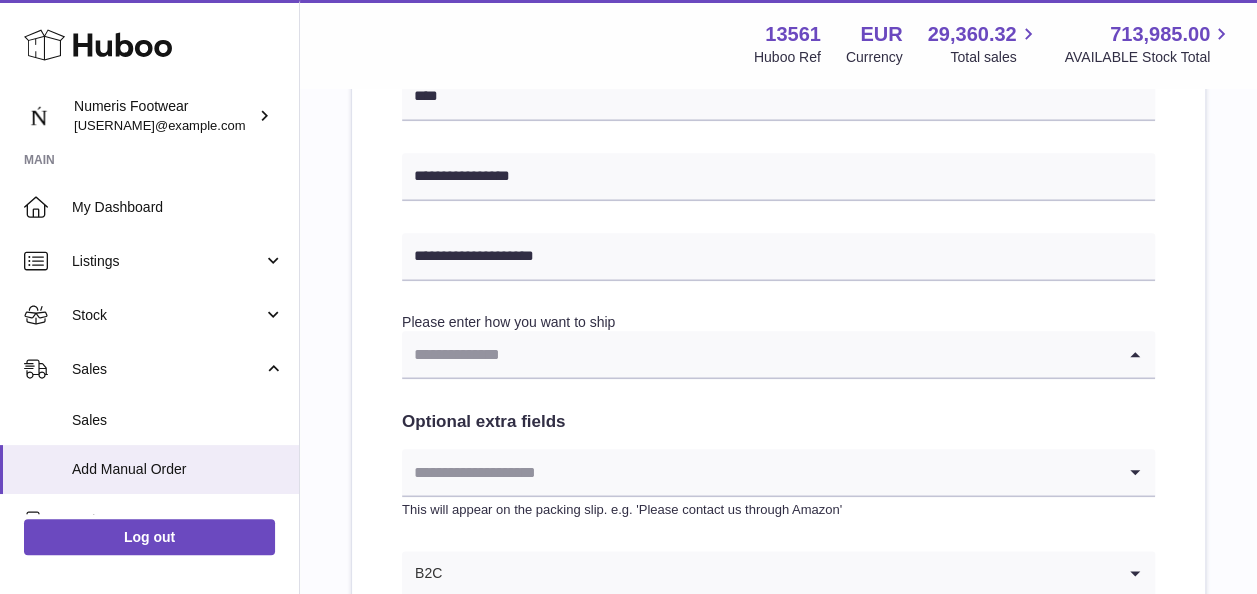 click on "Loading..." at bounding box center [778, 355] 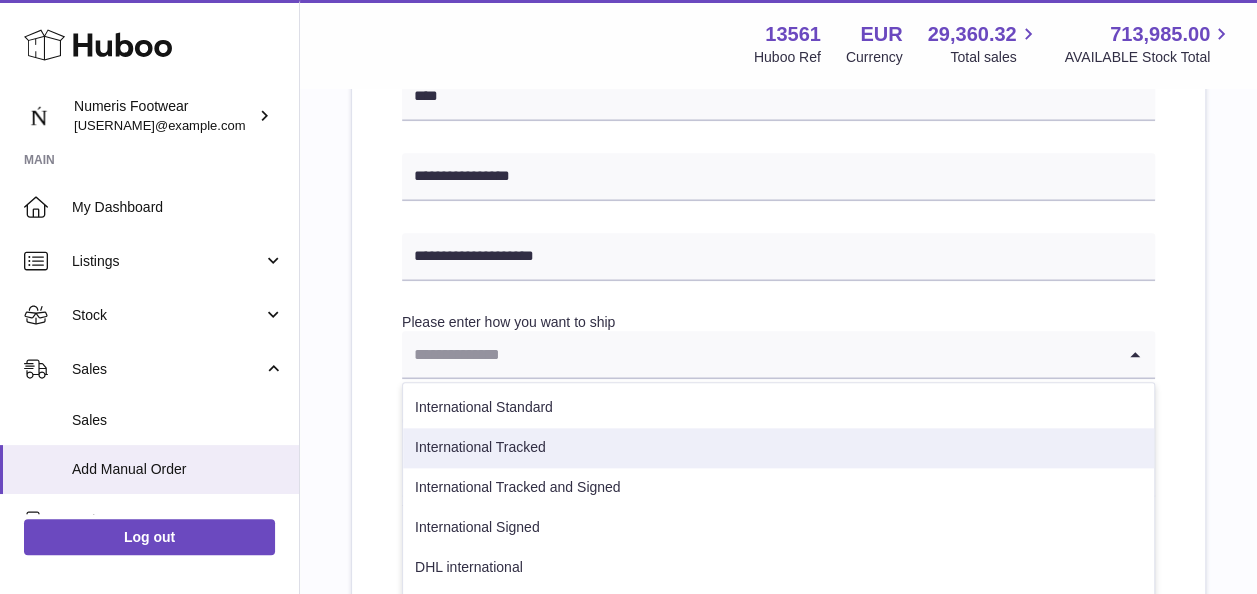 click on "International Tracked" at bounding box center [778, 448] 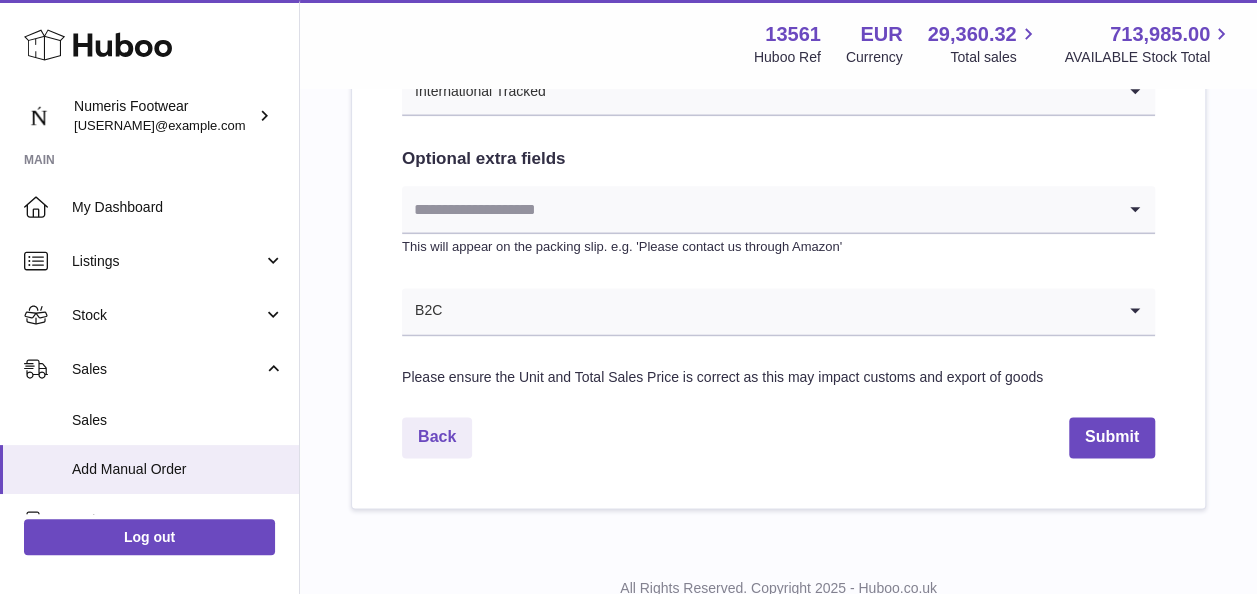 scroll, scrollTop: 1150, scrollLeft: 0, axis: vertical 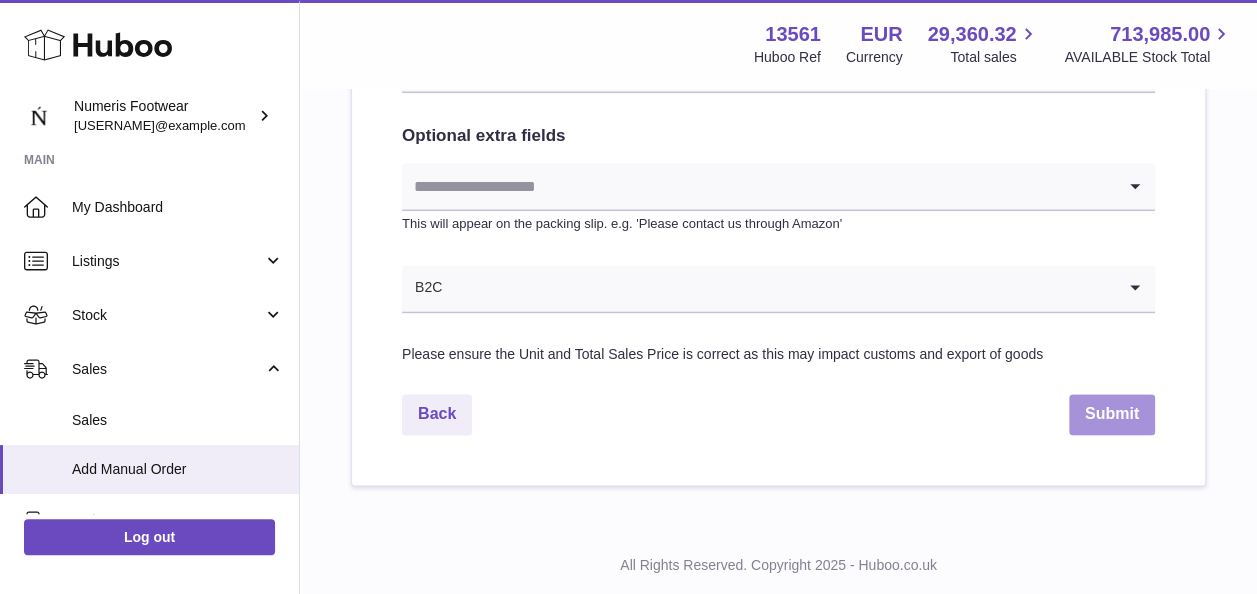 click on "Submit" at bounding box center (1112, 414) 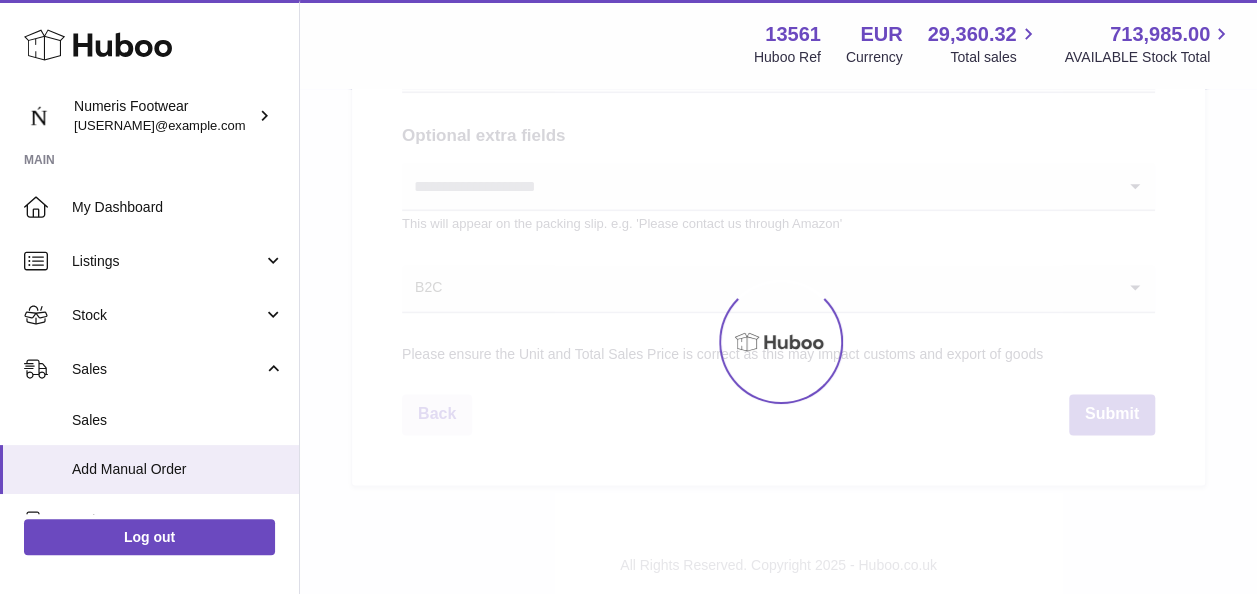 scroll, scrollTop: 0, scrollLeft: 0, axis: both 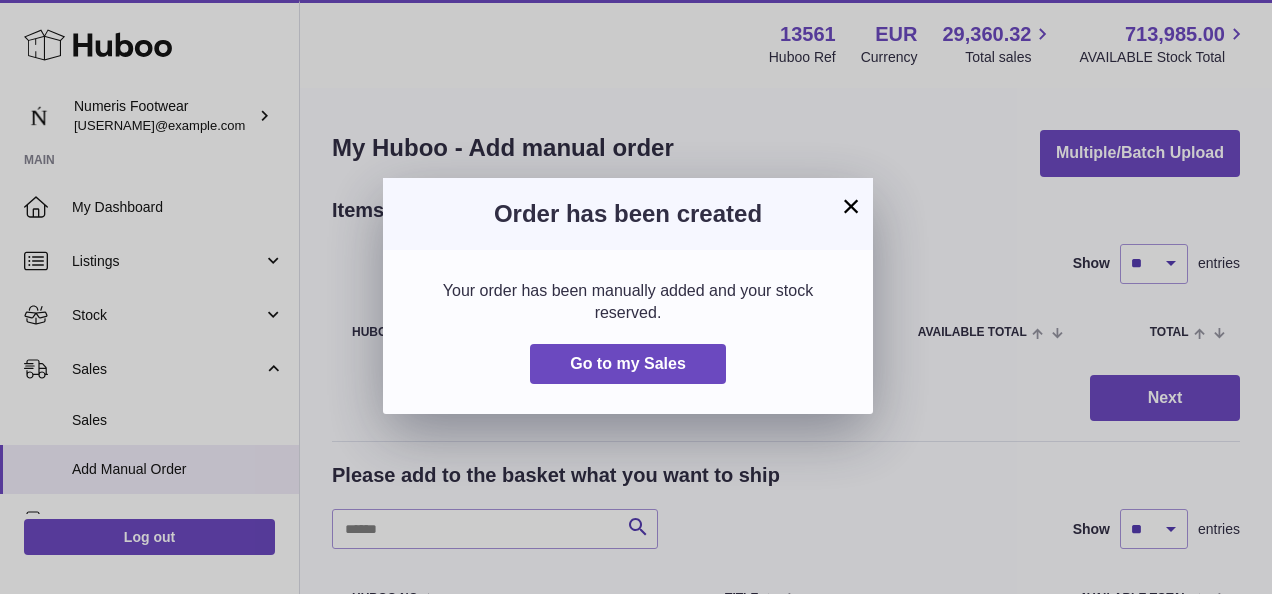 click on "×" at bounding box center (851, 206) 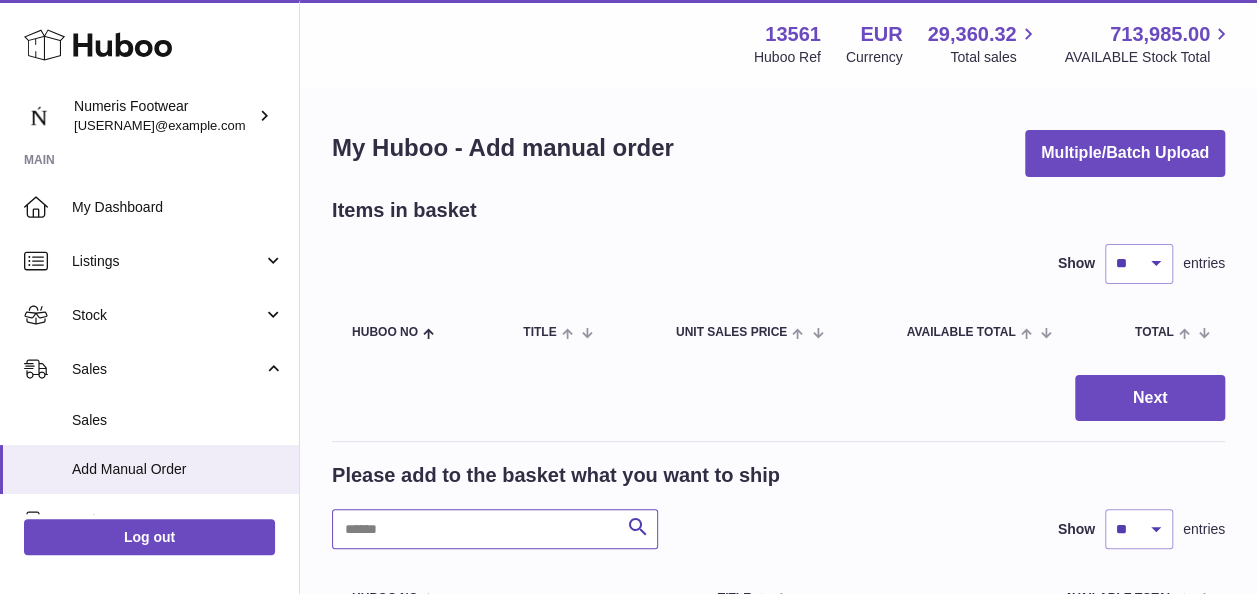 click at bounding box center [495, 529] 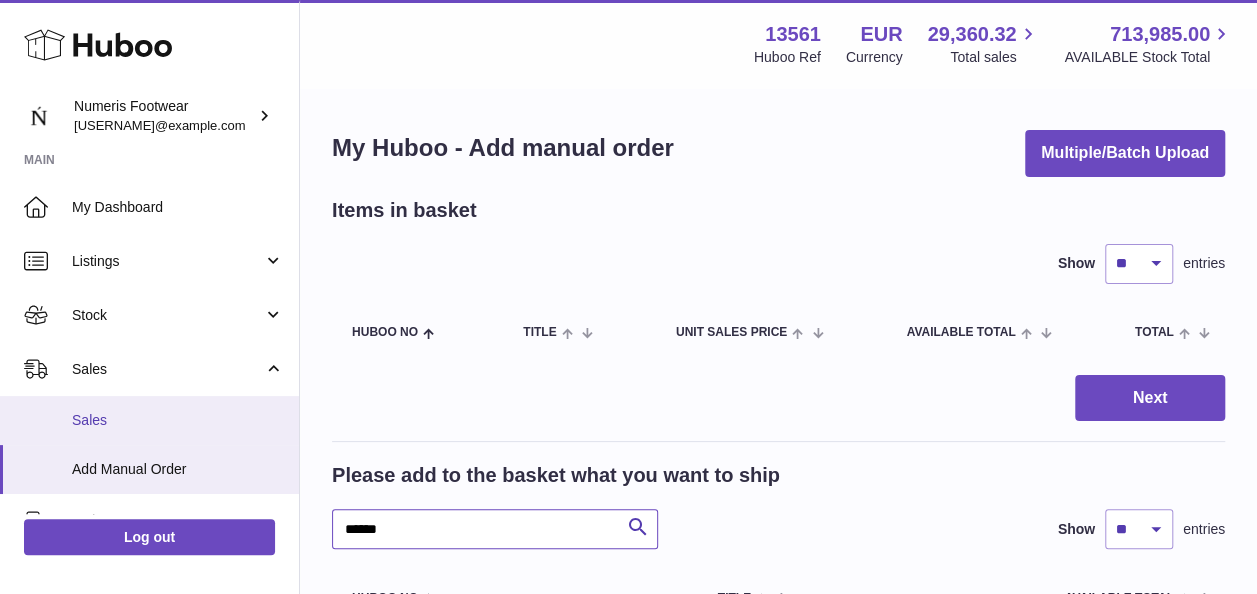 type on "******" 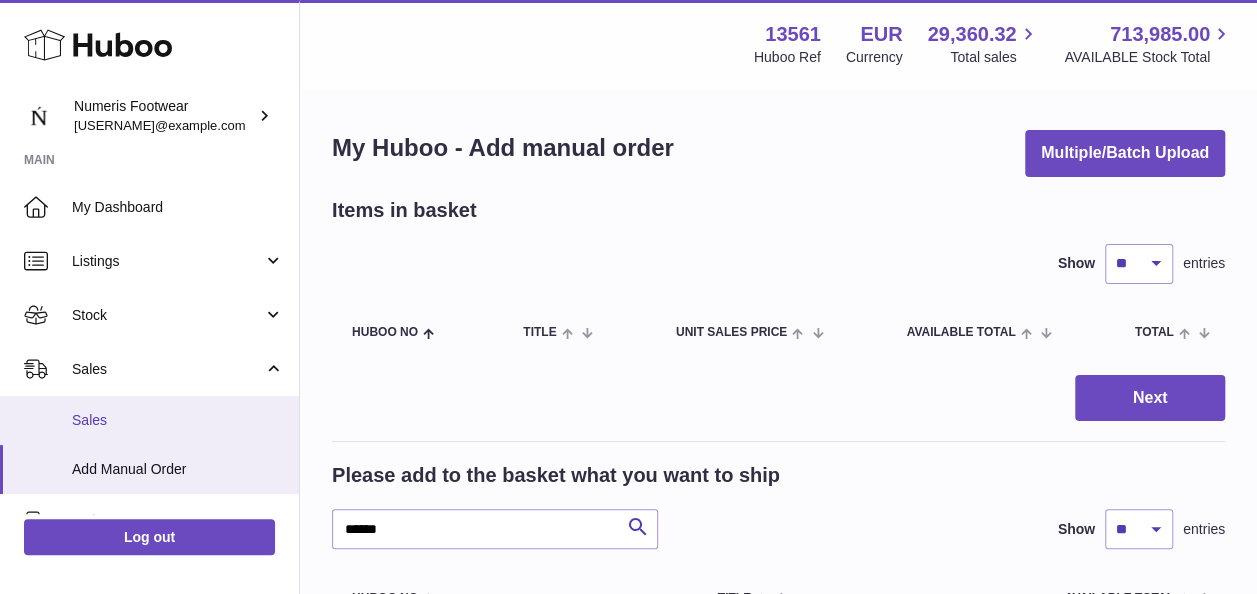 click on "Sales" at bounding box center [178, 420] 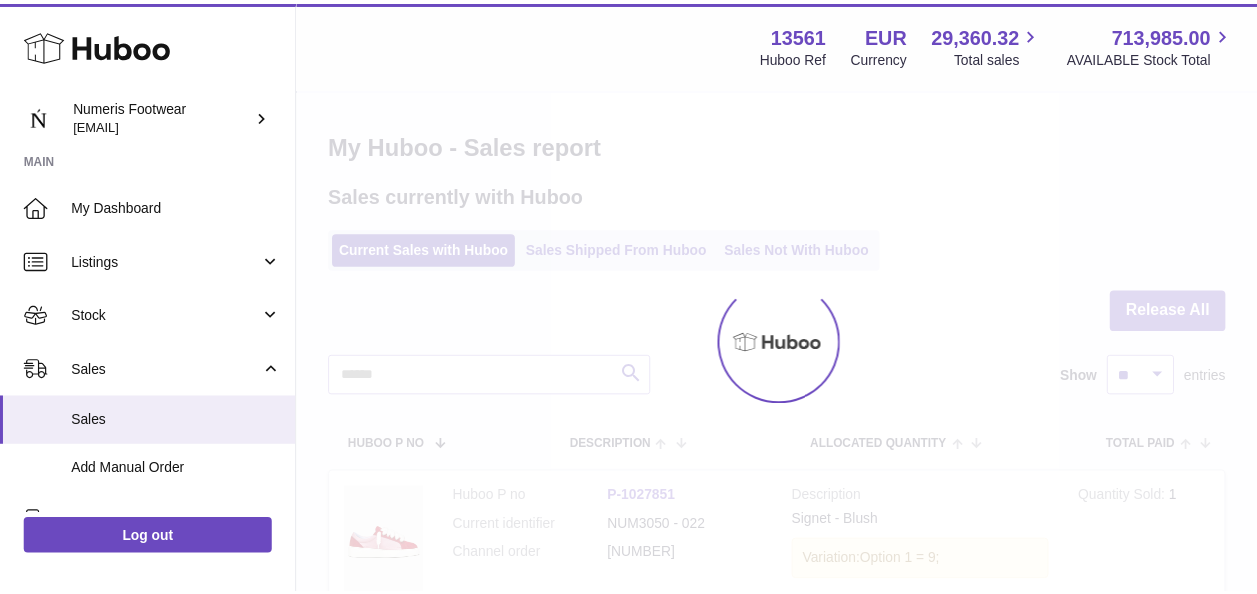 scroll, scrollTop: 0, scrollLeft: 0, axis: both 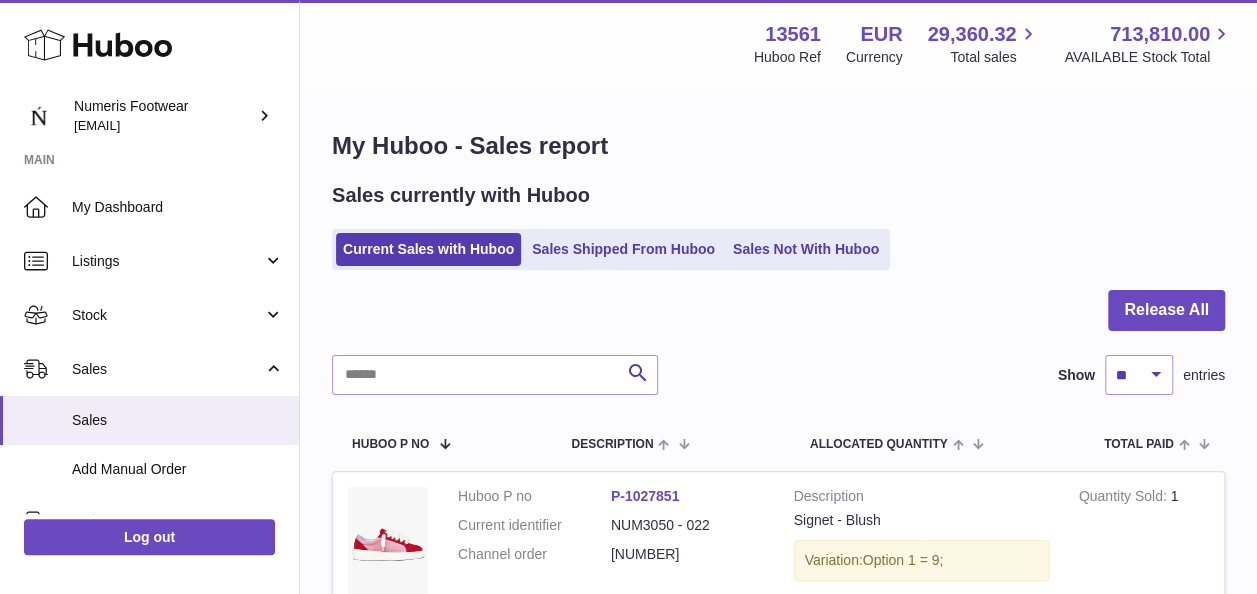 click on "Current Sales with Huboo
Sales Shipped From Huboo
Sales Not With Huboo" at bounding box center [611, 249] 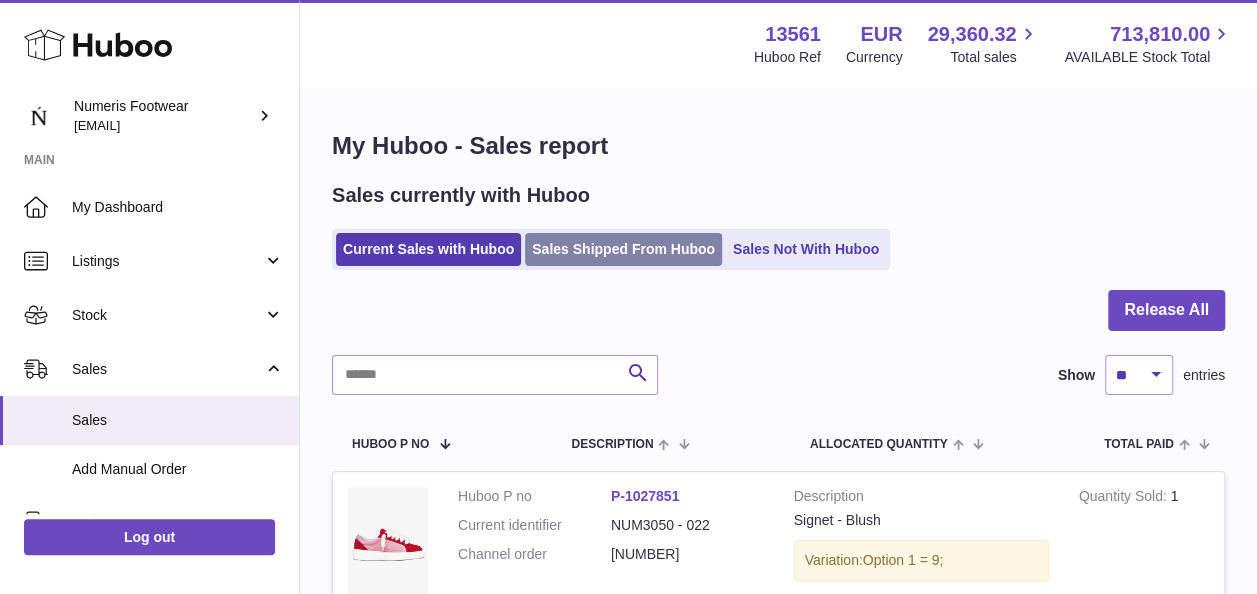 click on "Sales Shipped From Huboo" at bounding box center (623, 249) 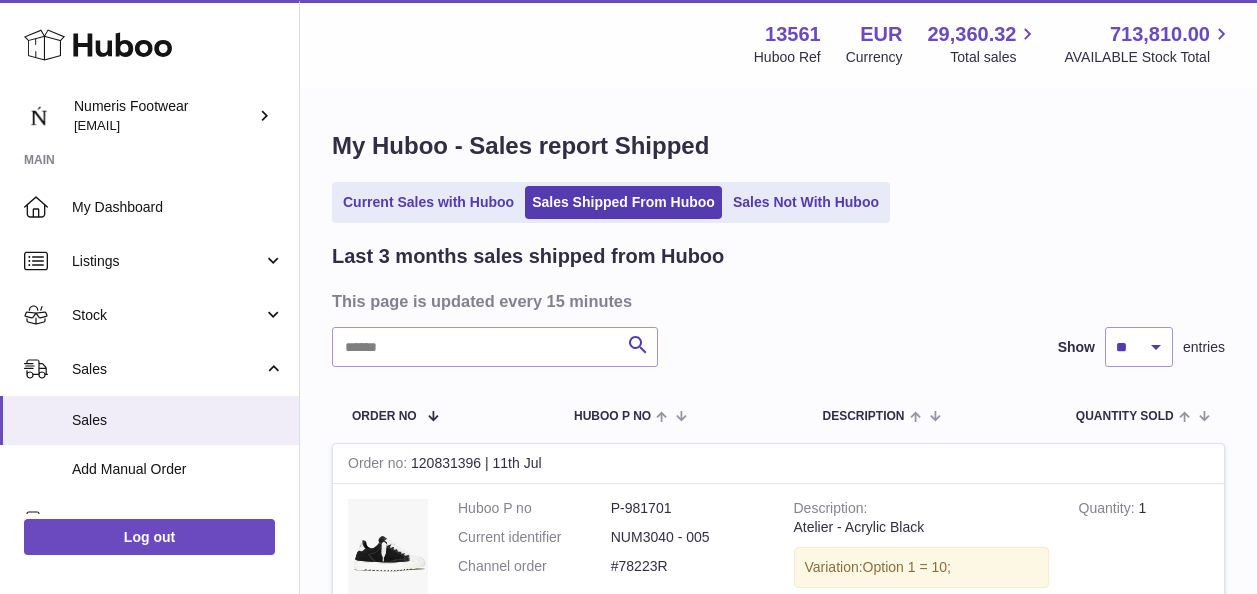 scroll, scrollTop: 0, scrollLeft: 0, axis: both 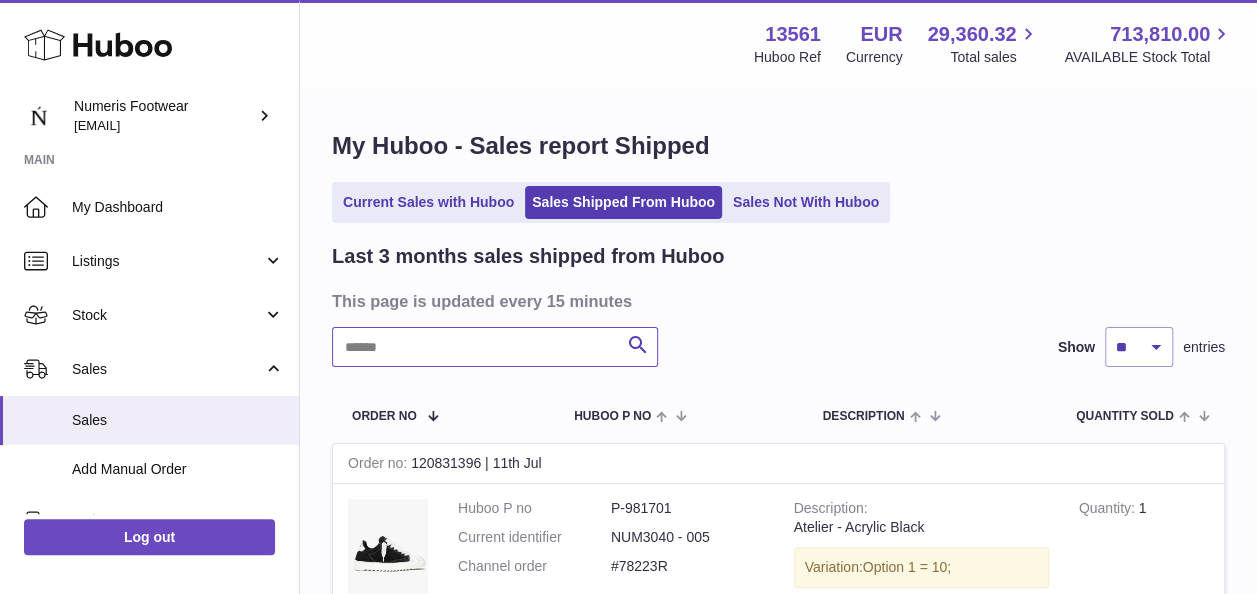 click at bounding box center (495, 347) 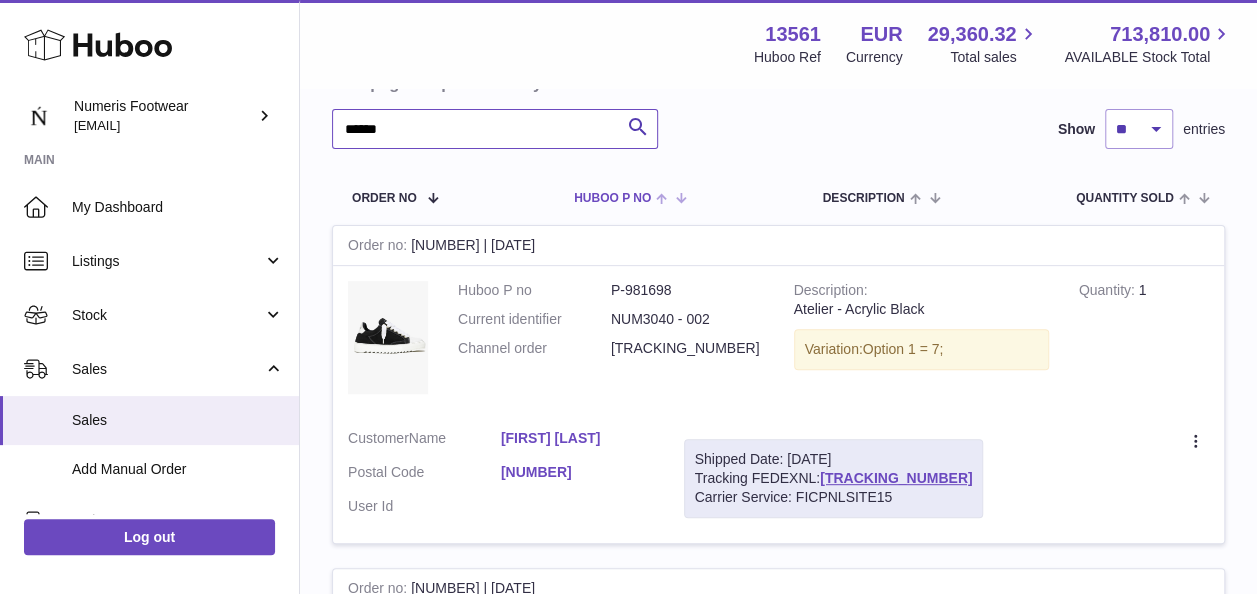 scroll, scrollTop: 223, scrollLeft: 0, axis: vertical 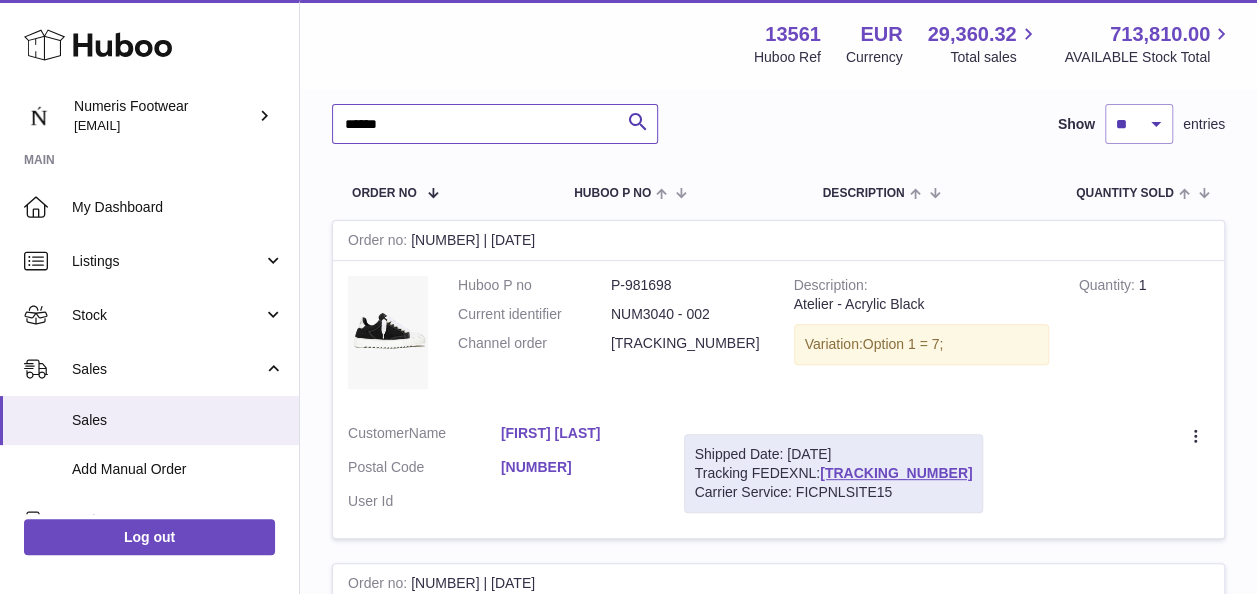 type on "******" 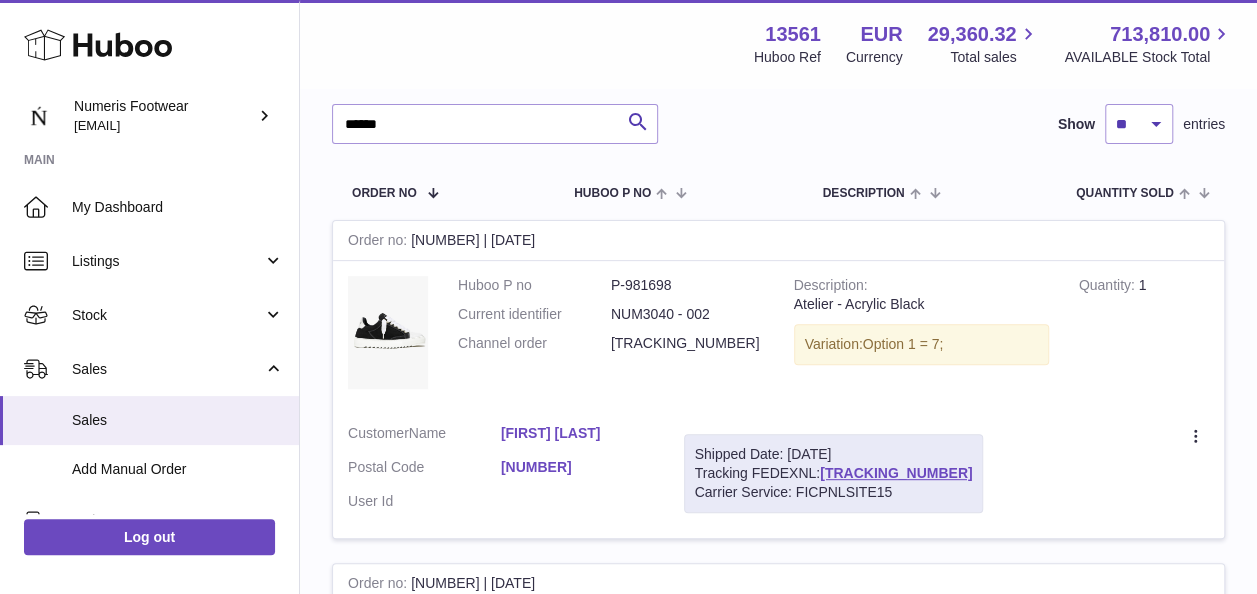 drag, startPoint x: 822, startPoint y: 469, endPoint x: 922, endPoint y: 472, distance: 100.04499 